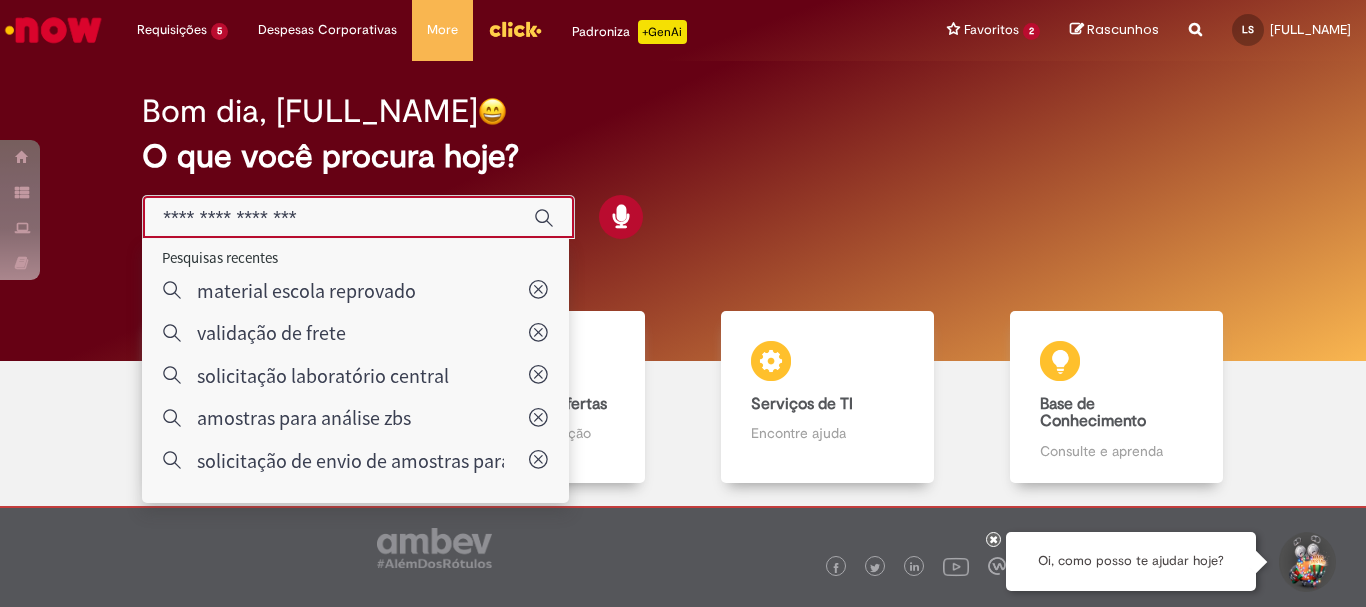 scroll, scrollTop: 0, scrollLeft: 0, axis: both 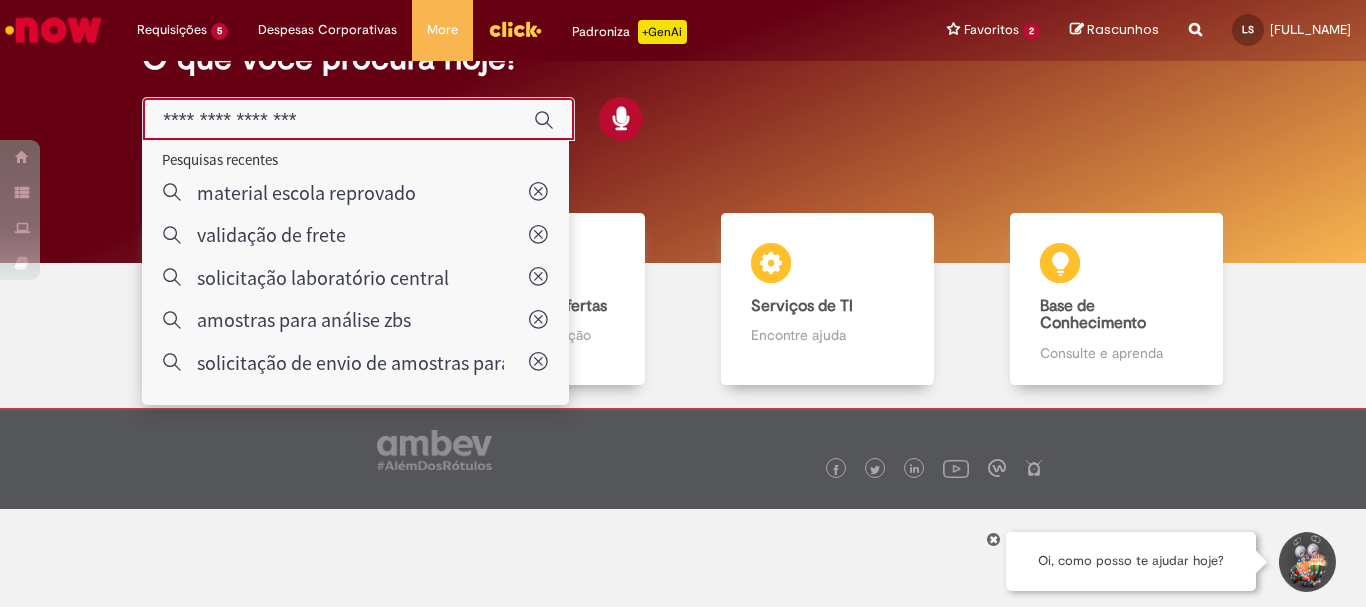 click at bounding box center [338, 120] 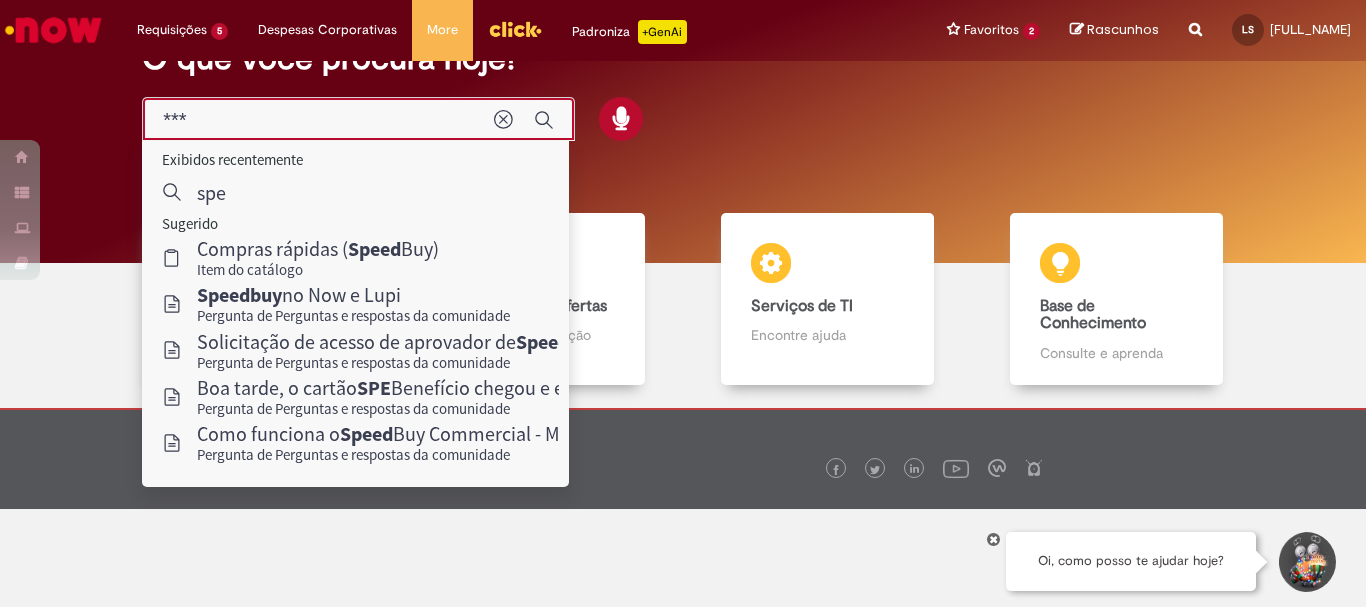 type on "****" 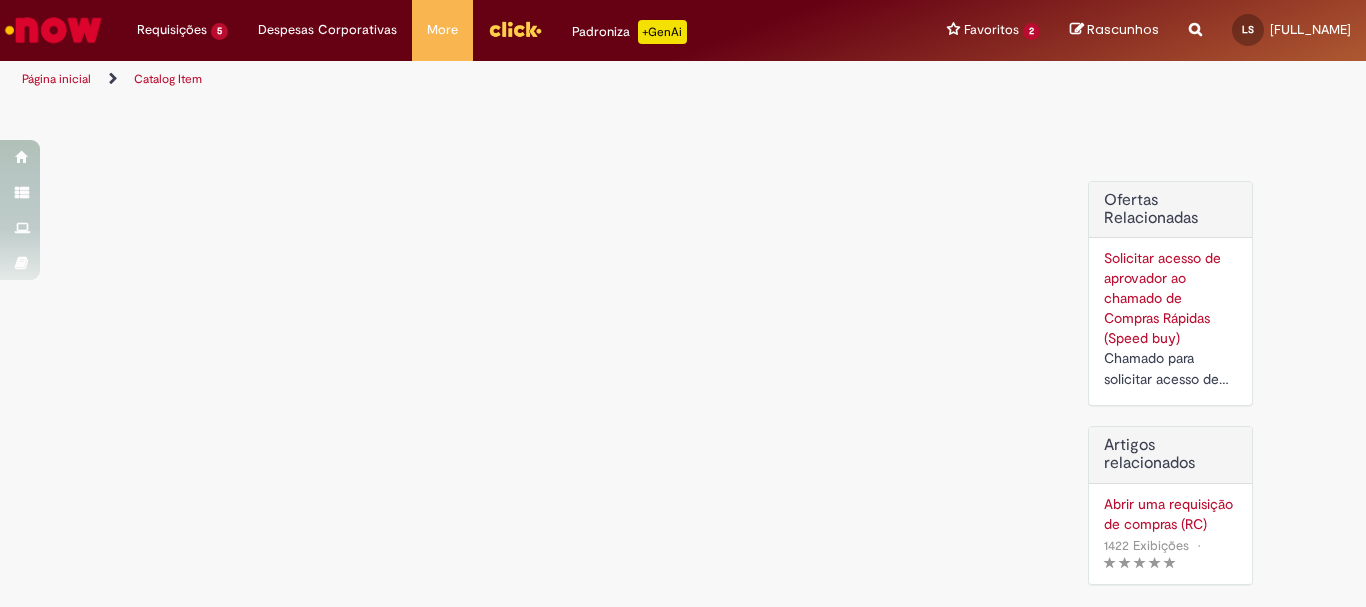 scroll, scrollTop: 0, scrollLeft: 0, axis: both 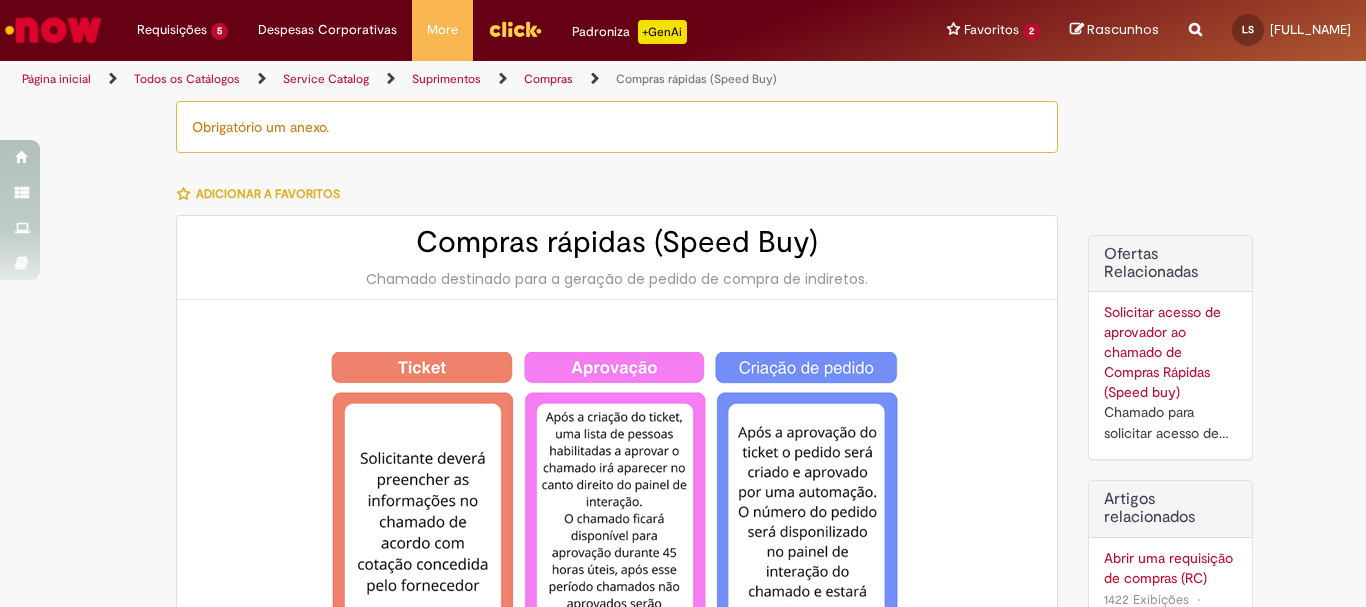 type on "********" 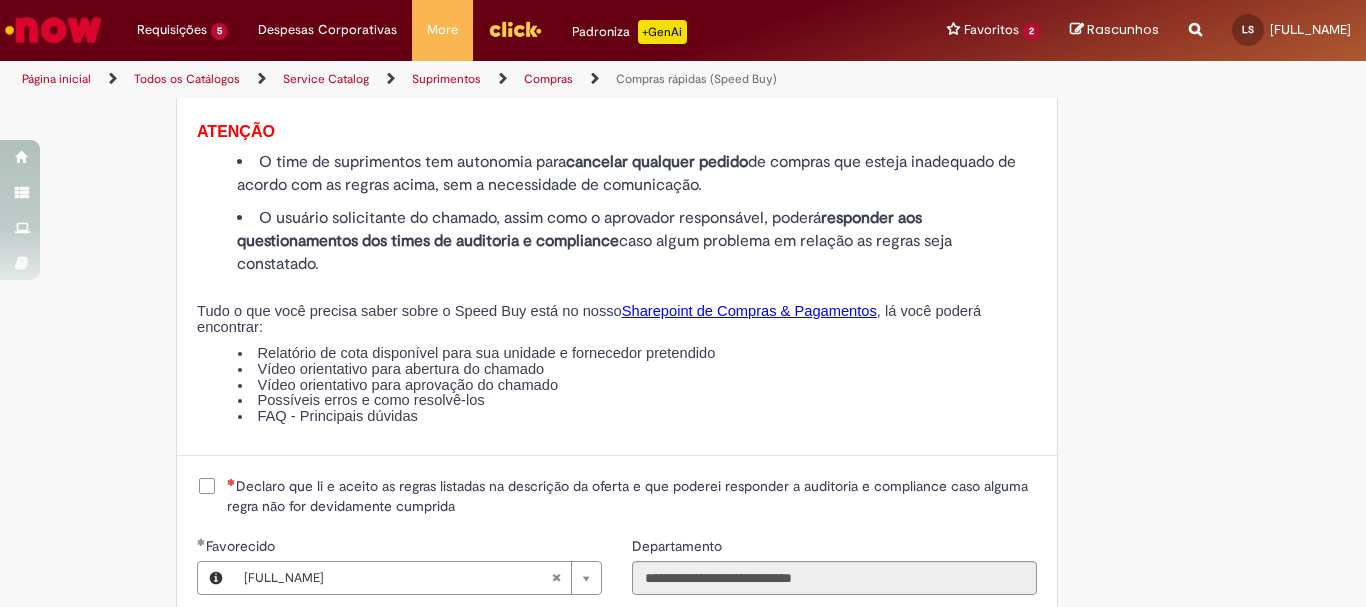 scroll, scrollTop: 2250, scrollLeft: 0, axis: vertical 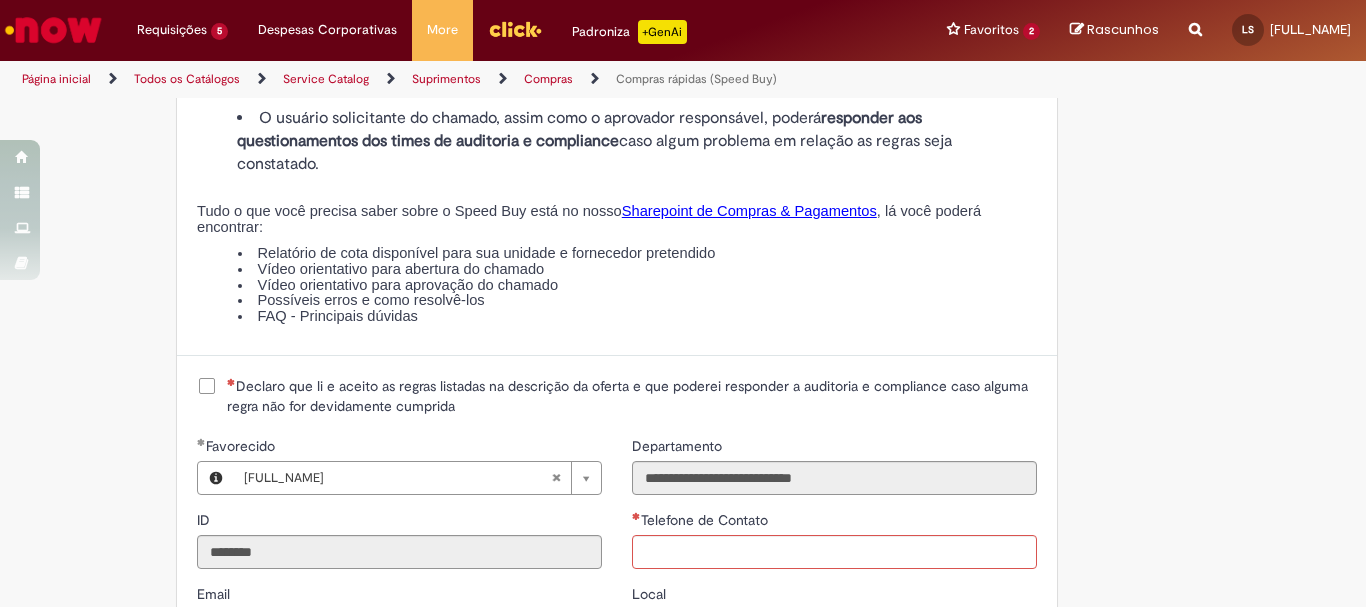 click on "Declaro que li e aceito as regras listadas na descrição da oferta e que poderei responder a auditoria e compliance caso alguma regra não for devidamente cumprida" at bounding box center [632, 396] 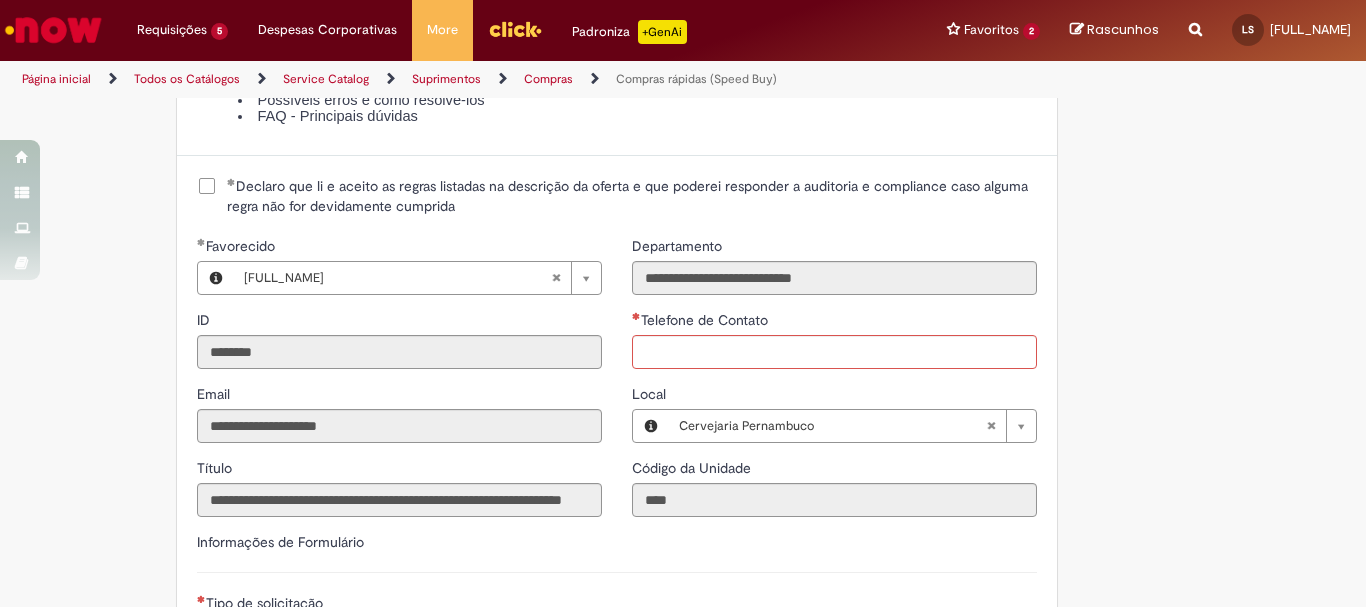 scroll, scrollTop: 2350, scrollLeft: 0, axis: vertical 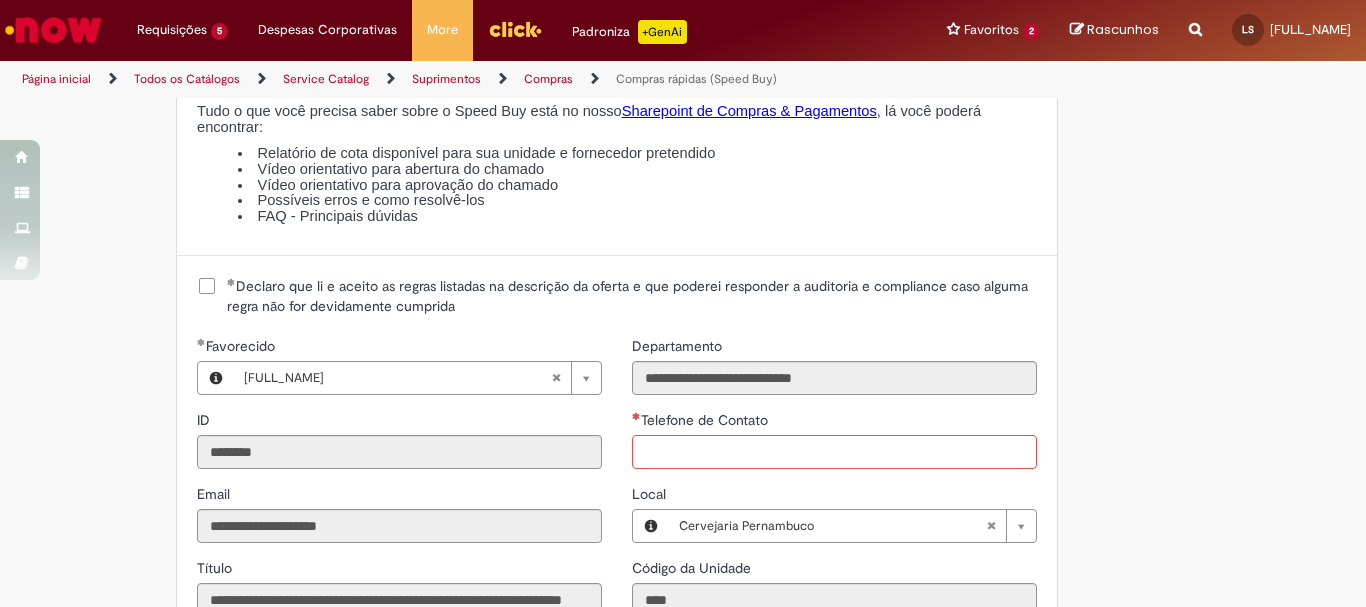 click on "Telefone de Contato" at bounding box center [834, 452] 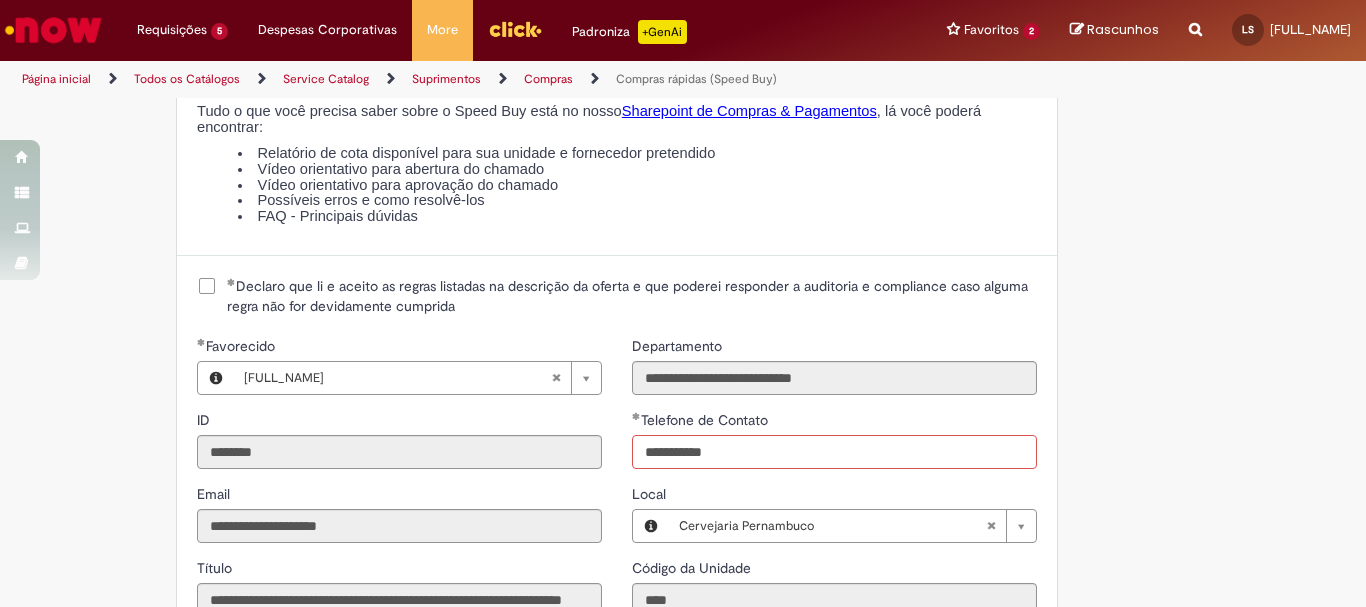 type on "**********" 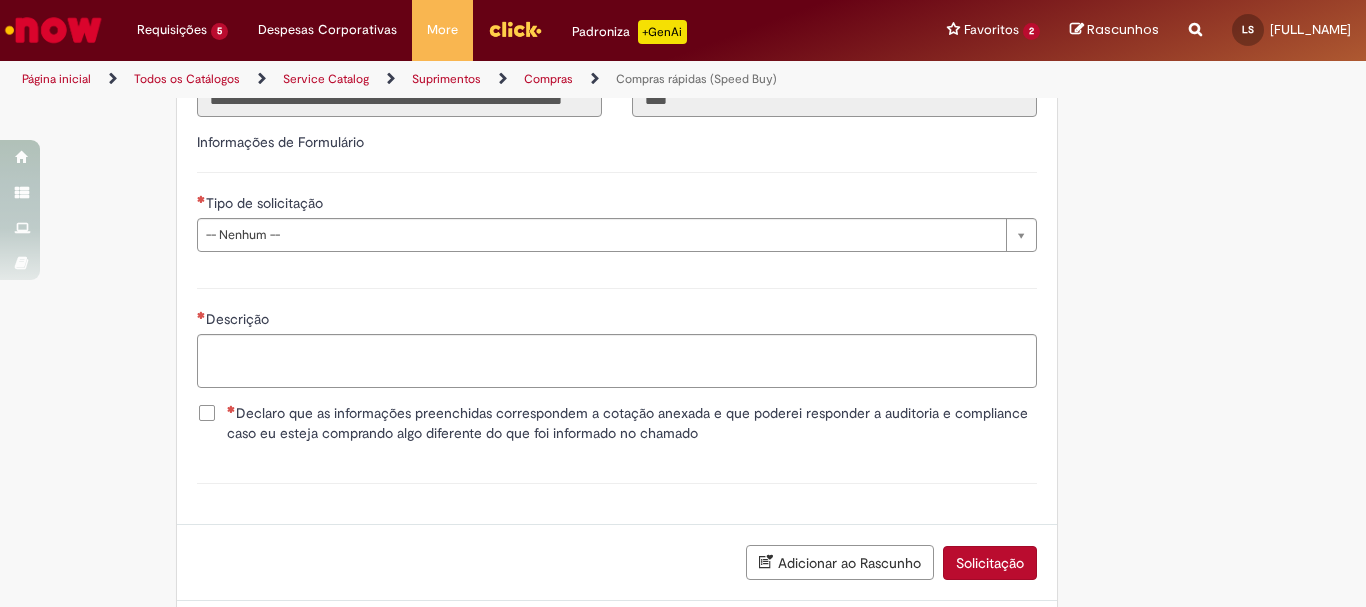 scroll, scrollTop: 2750, scrollLeft: 0, axis: vertical 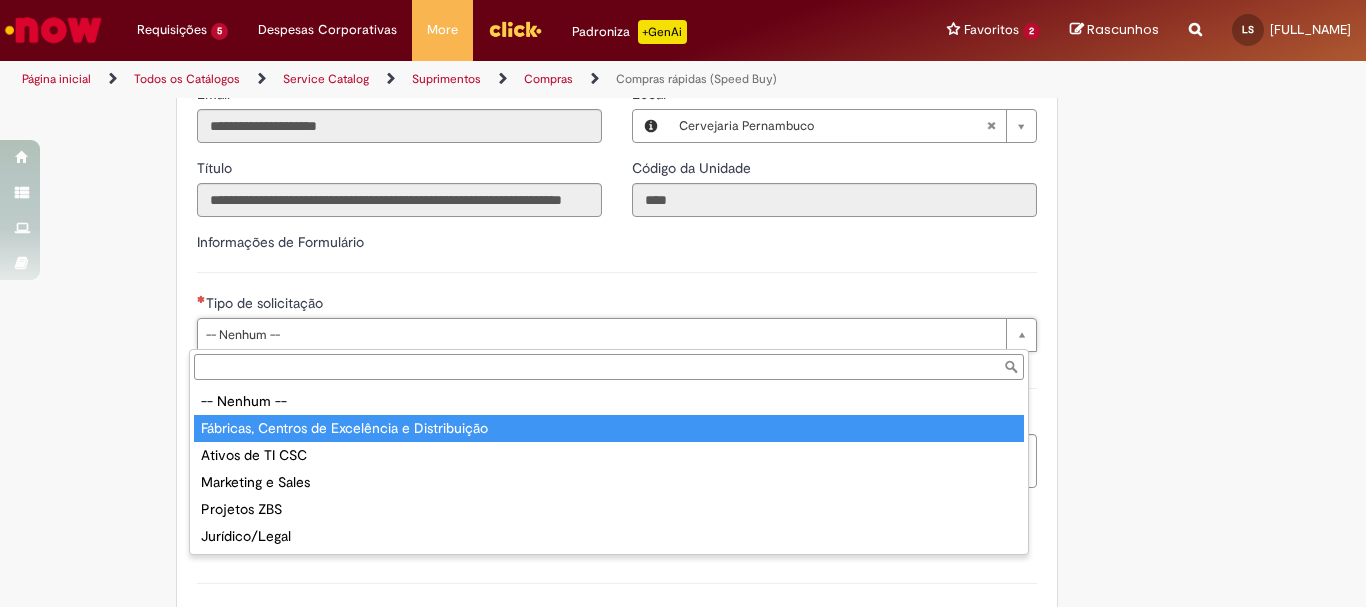 drag, startPoint x: 295, startPoint y: 425, endPoint x: 305, endPoint y: 418, distance: 12.206555 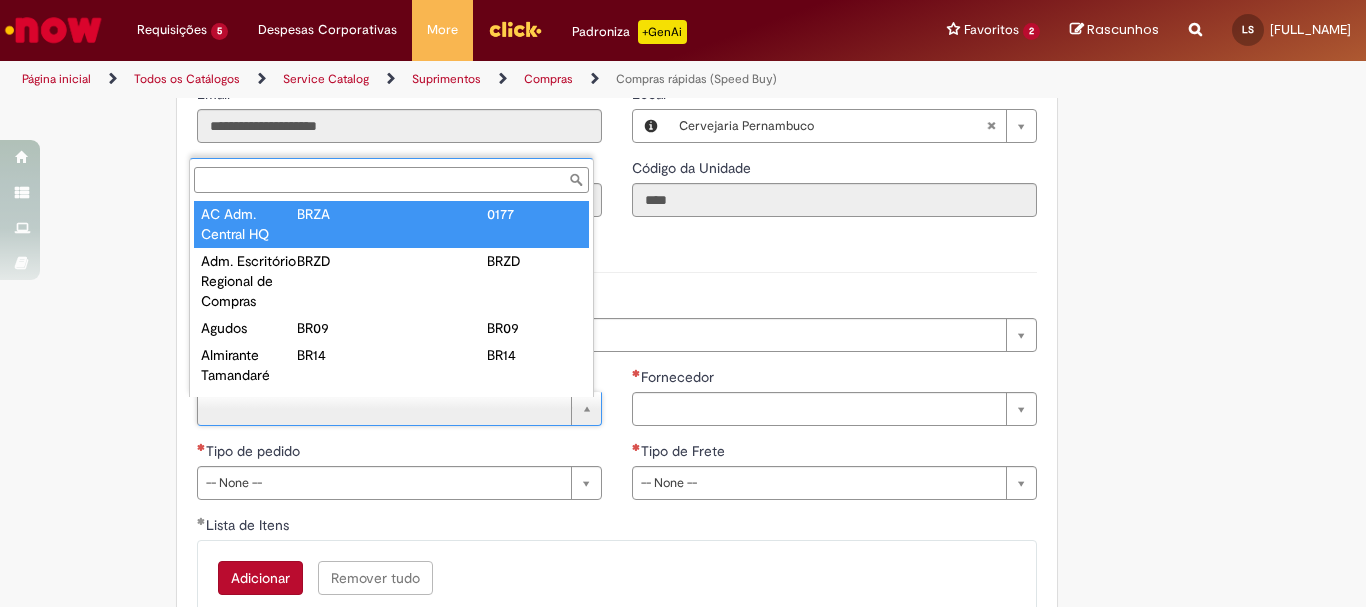 type on "*" 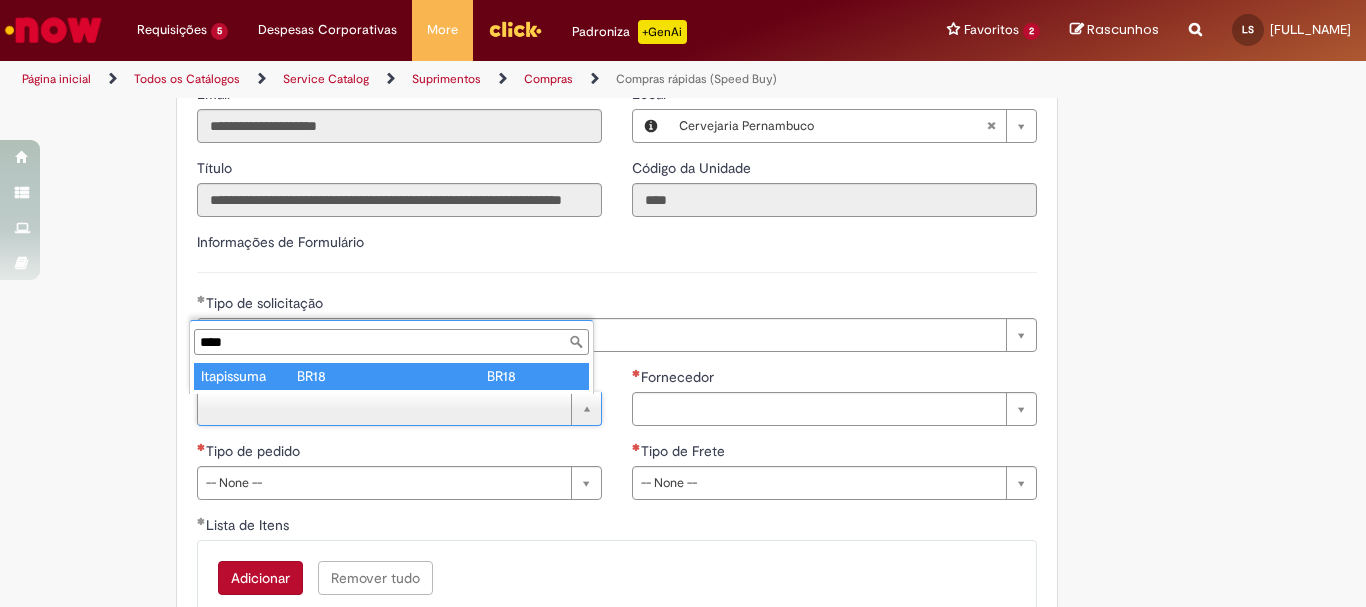 type on "****" 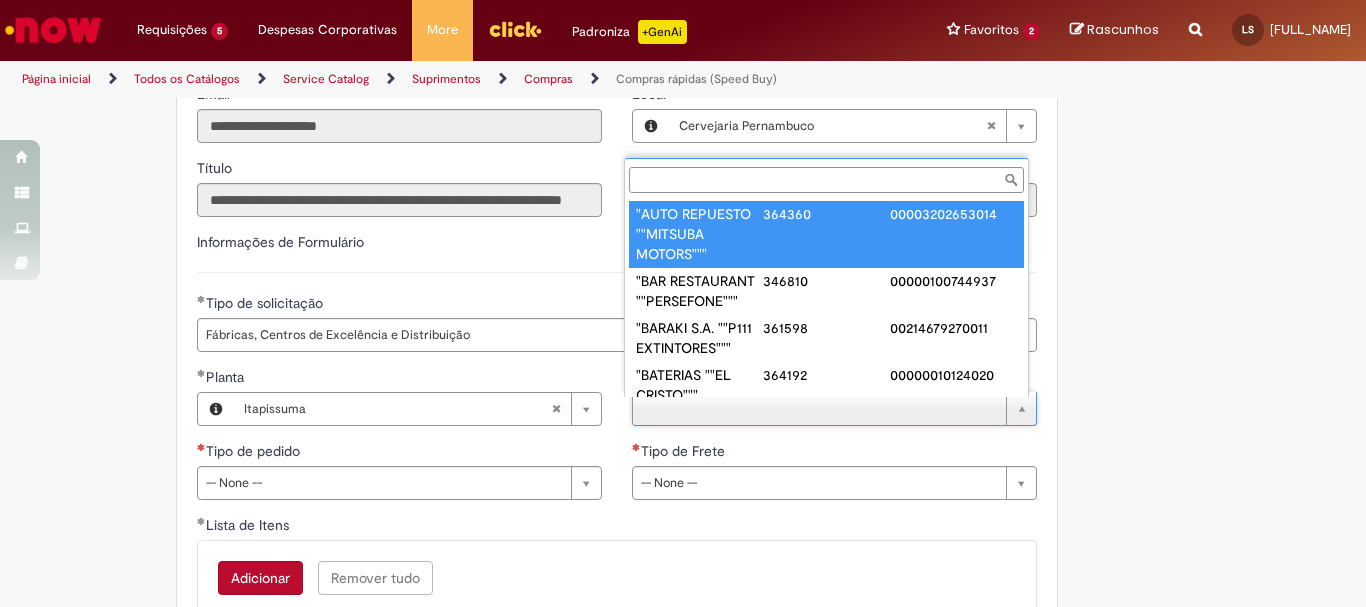 paste on "**********" 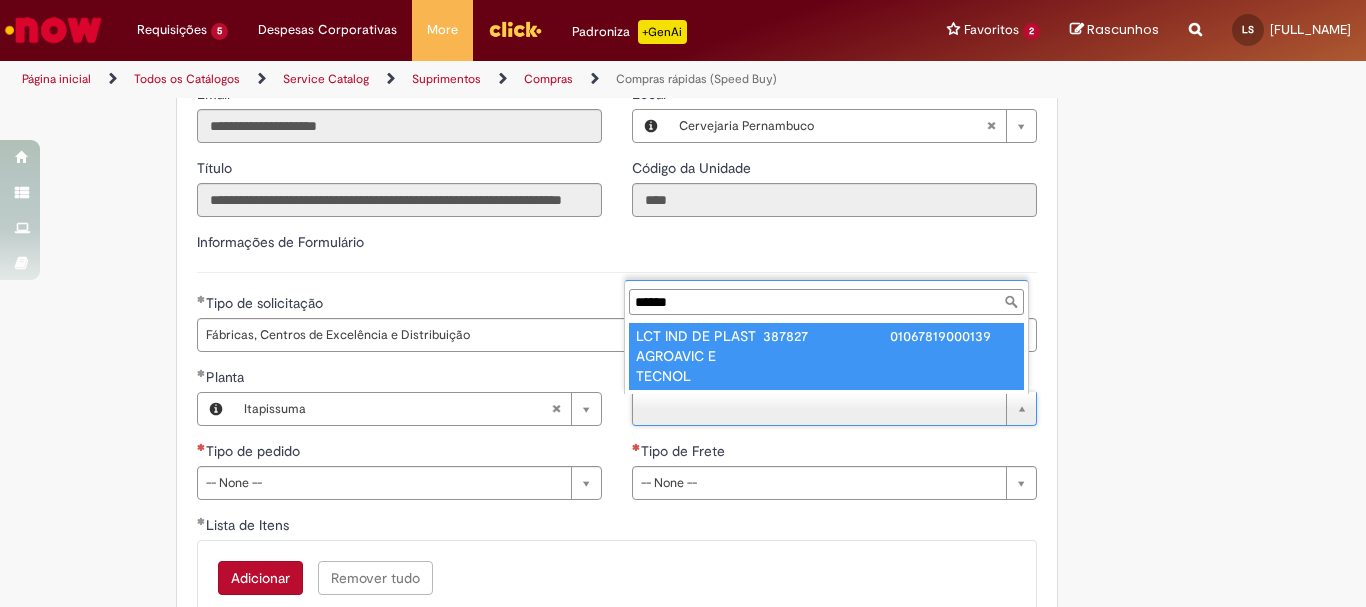 type on "******" 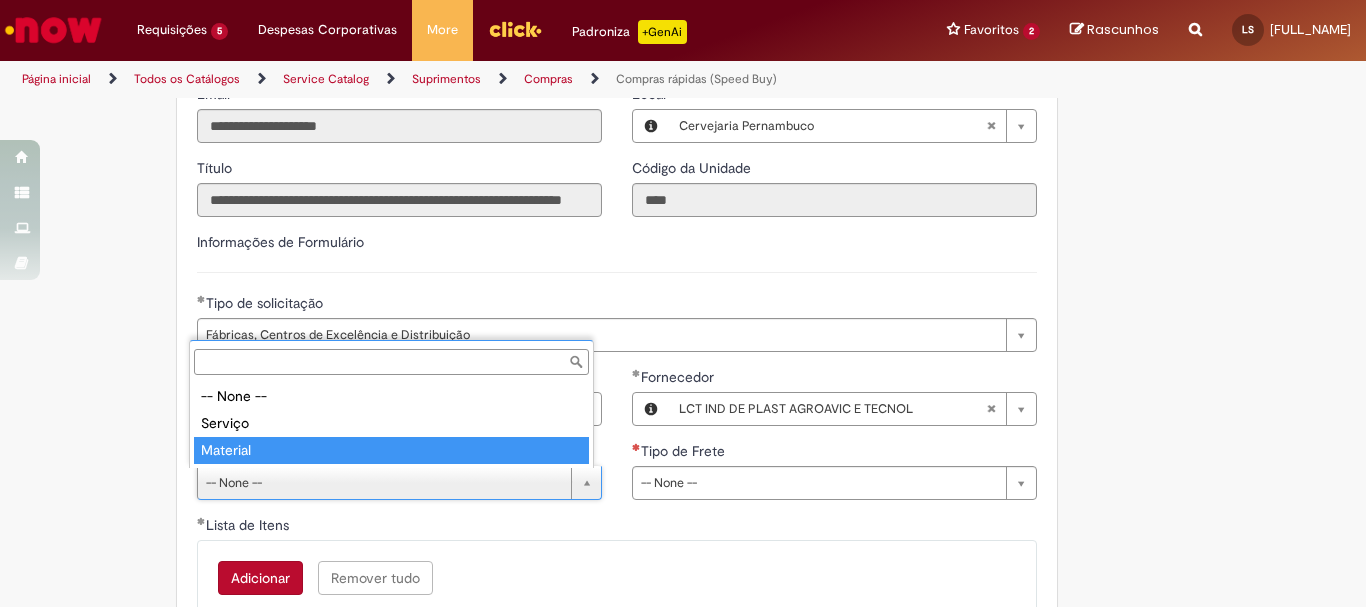 type on "********" 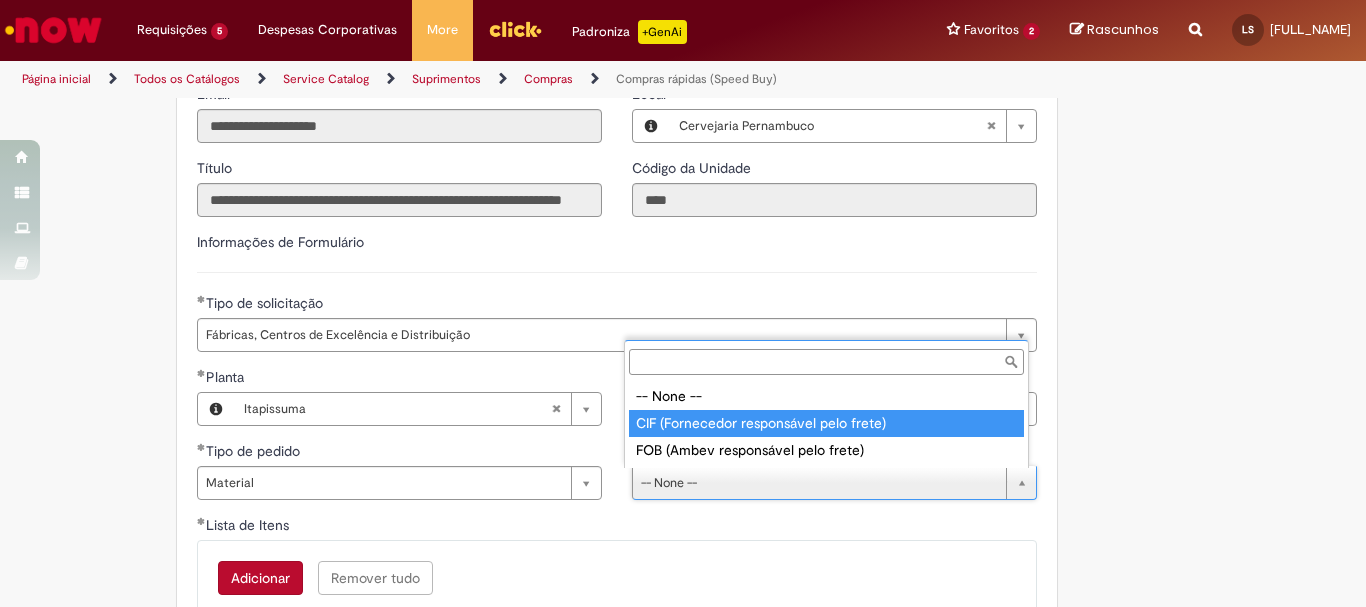 type on "**********" 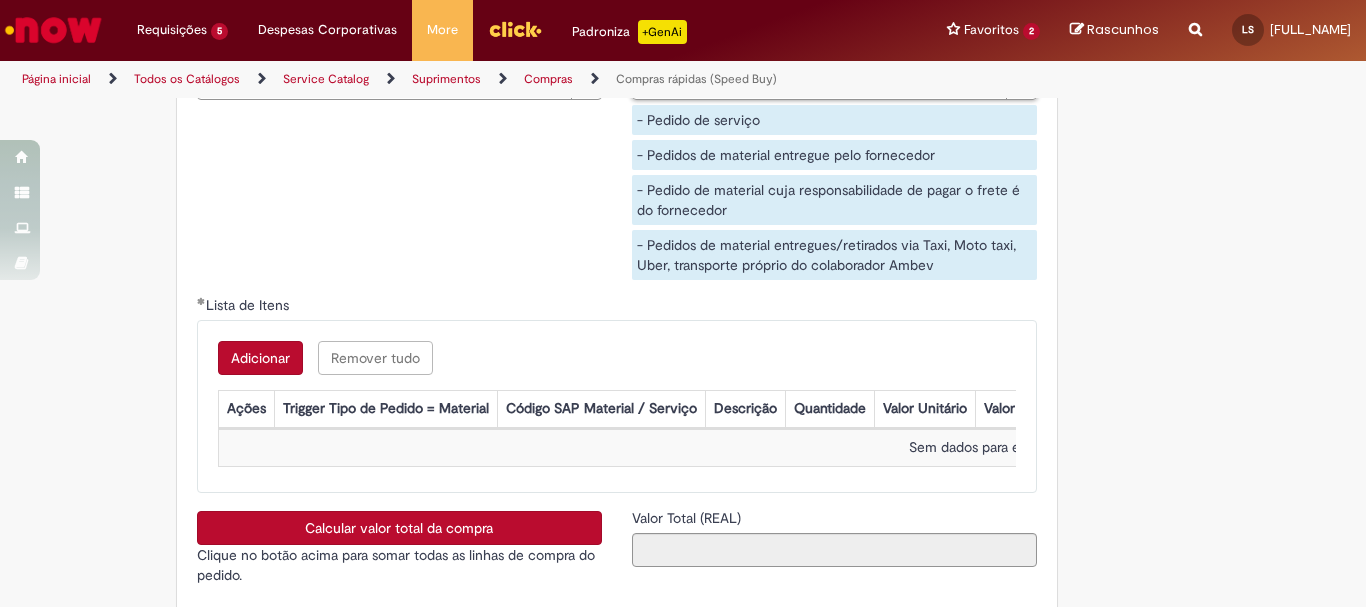 scroll, scrollTop: 3250, scrollLeft: 0, axis: vertical 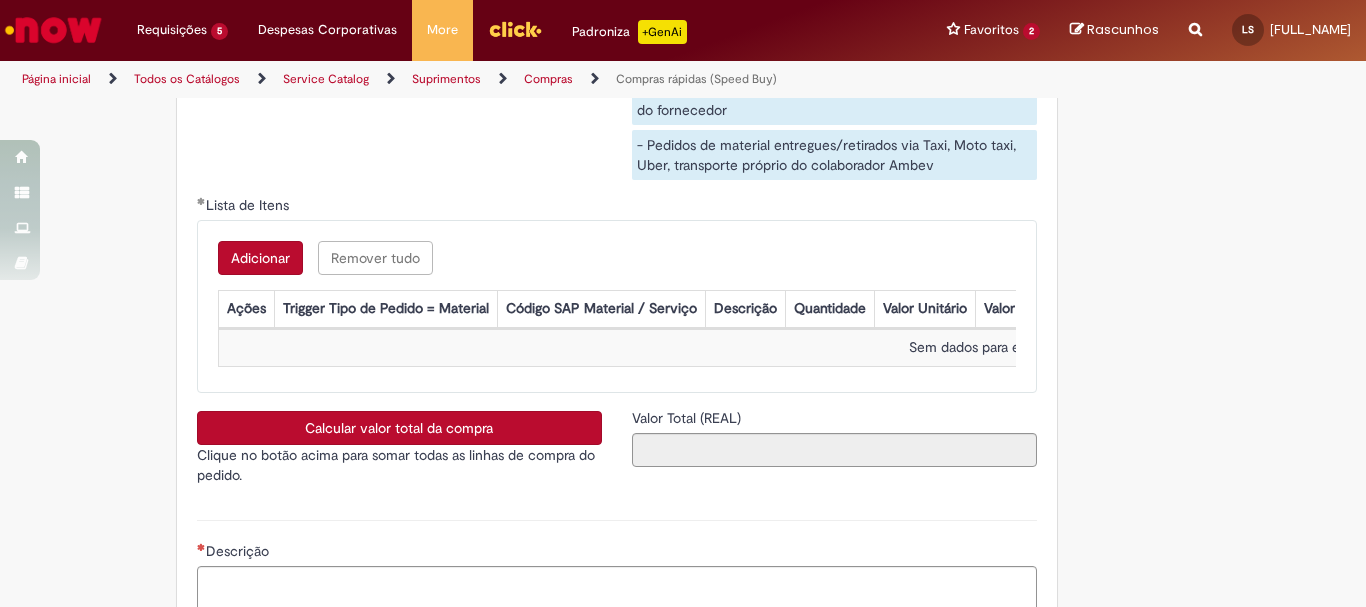 click on "Adicionar" at bounding box center [260, 258] 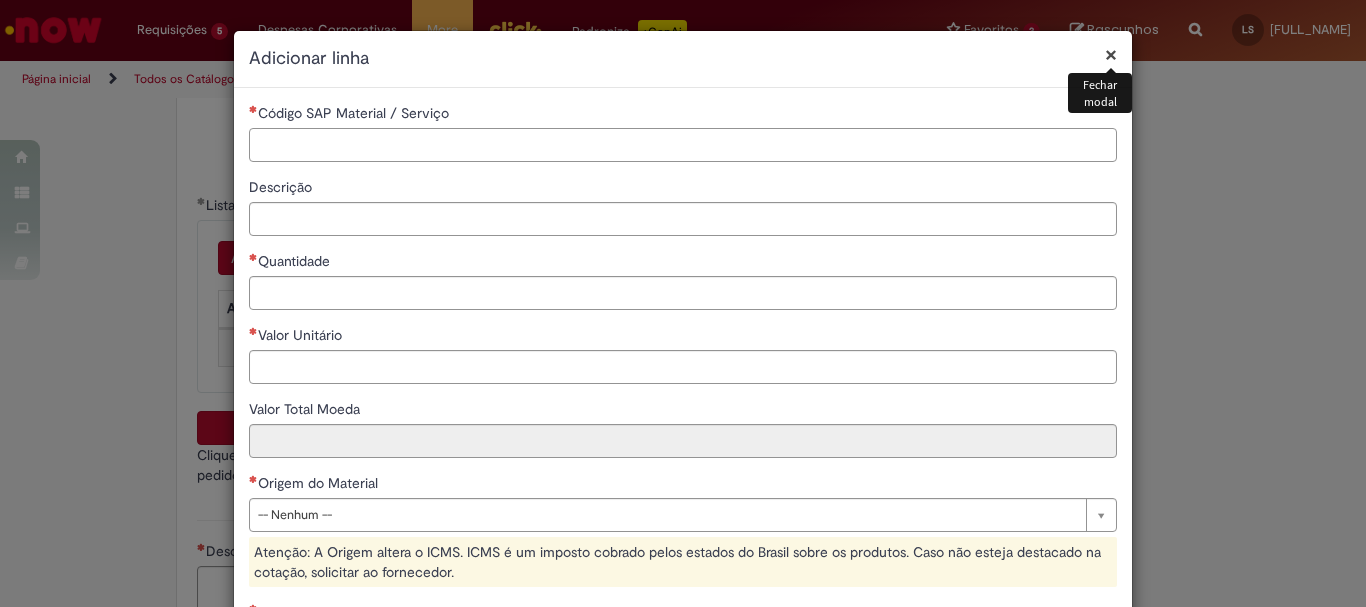 click on "Código SAP Material / Serviço" at bounding box center [683, 145] 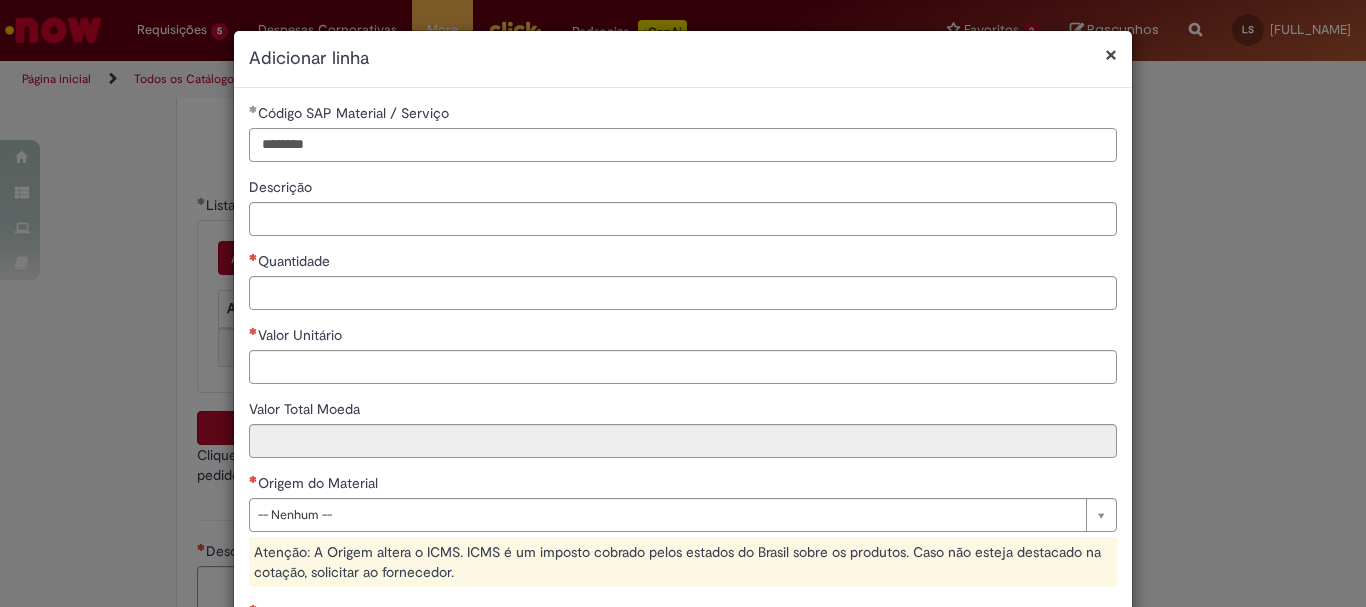 type on "********" 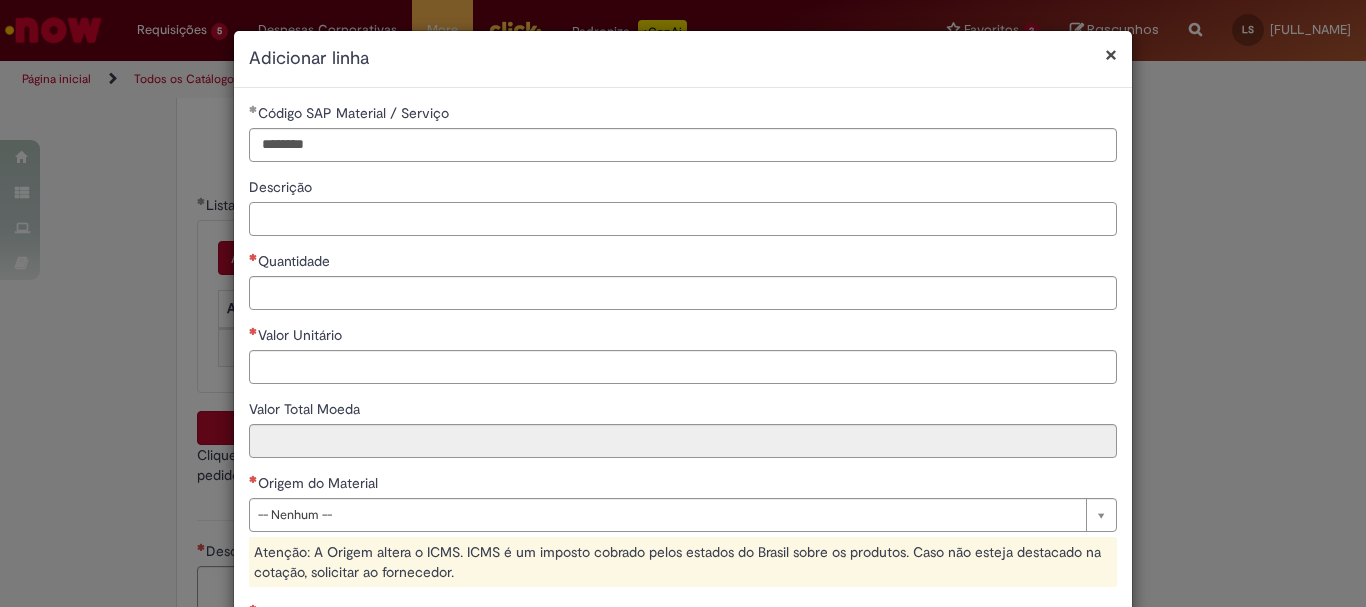 click on "Descrição" at bounding box center (683, 219) 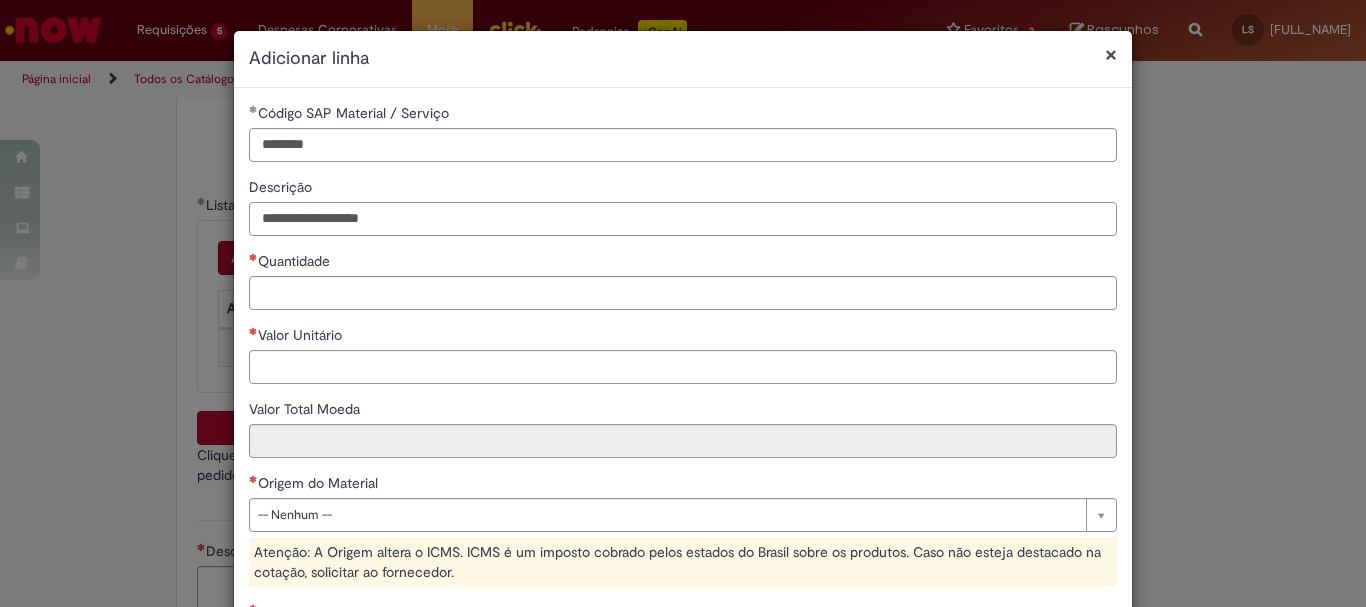 type on "**********" 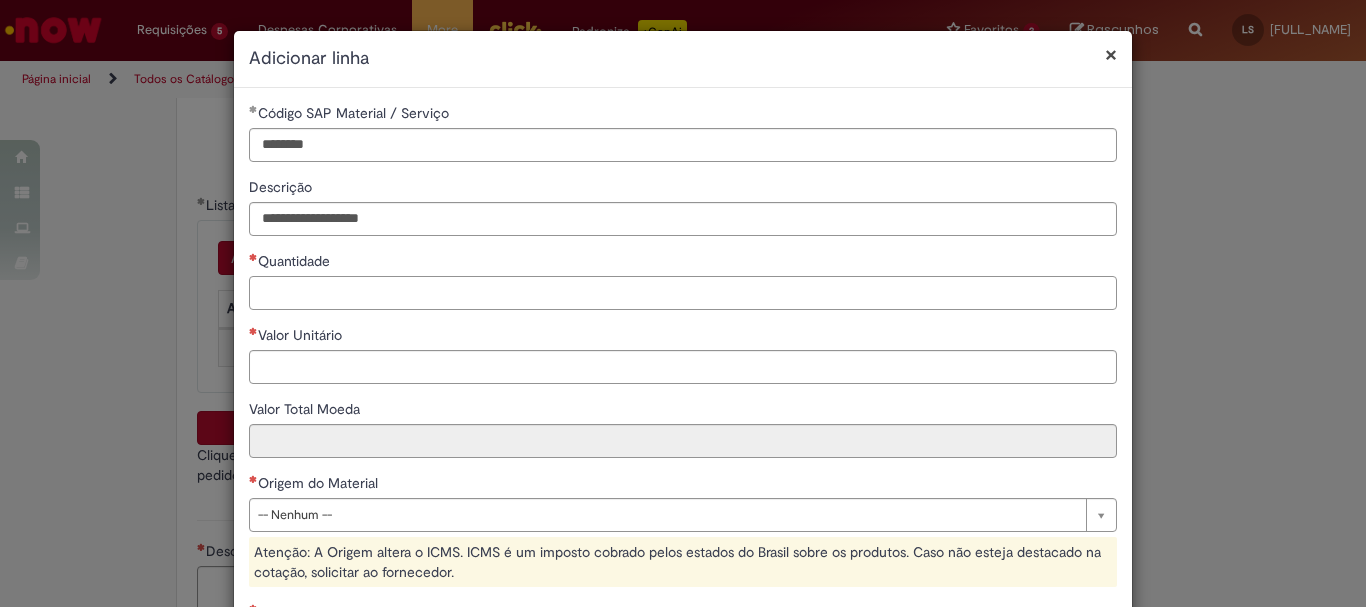 click on "Quantidade" at bounding box center [683, 293] 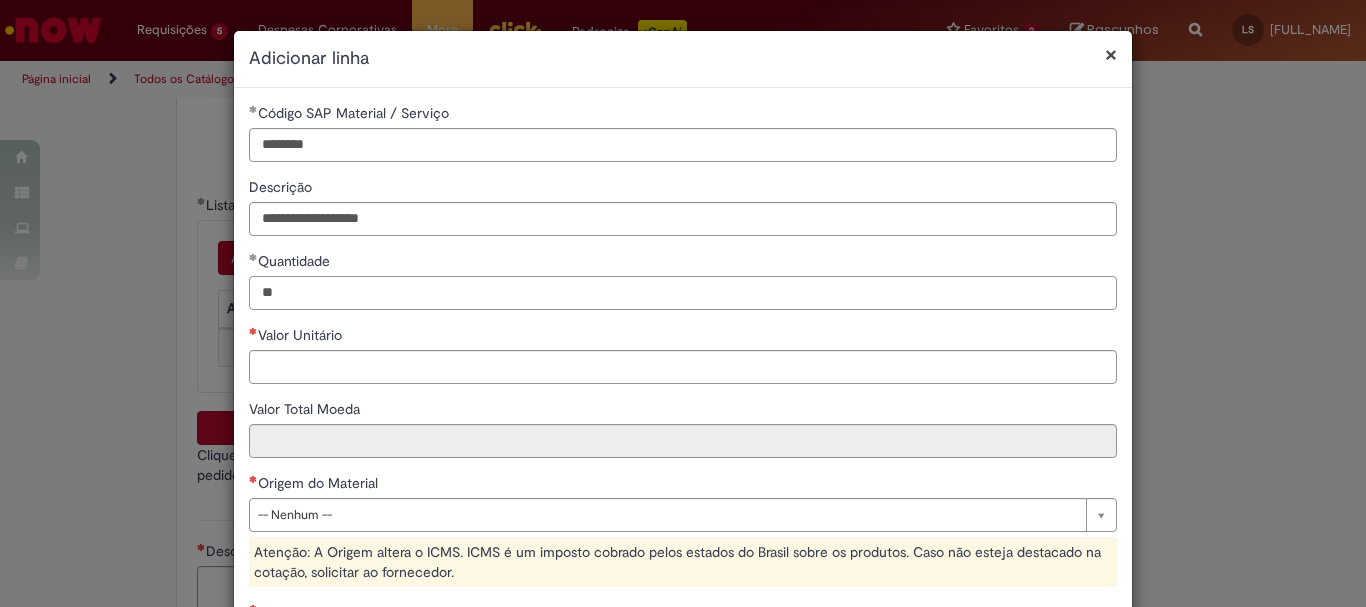 type on "**" 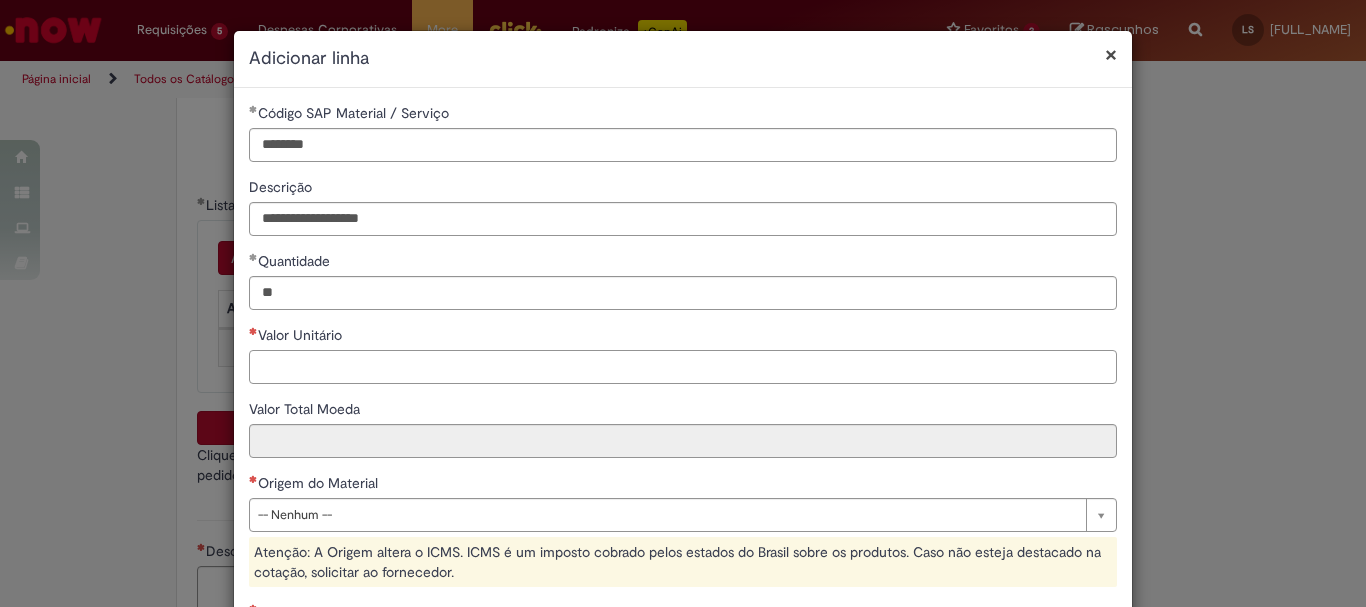 click on "Valor Unitário" at bounding box center (683, 367) 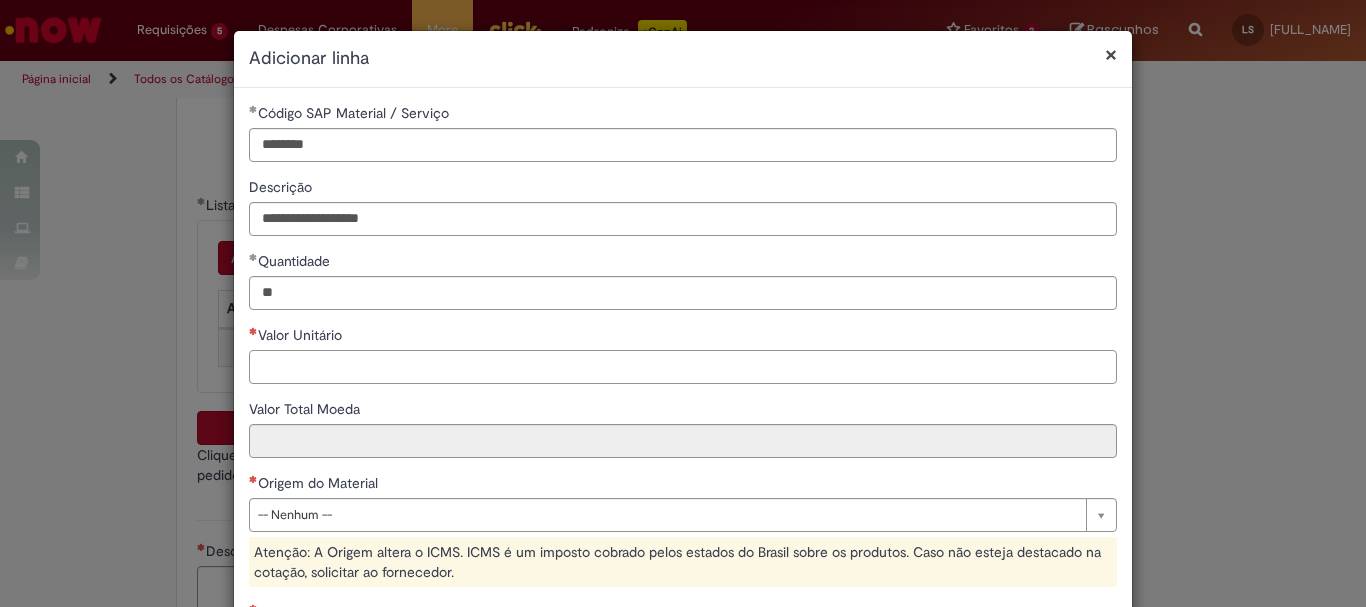 scroll, scrollTop: 100, scrollLeft: 0, axis: vertical 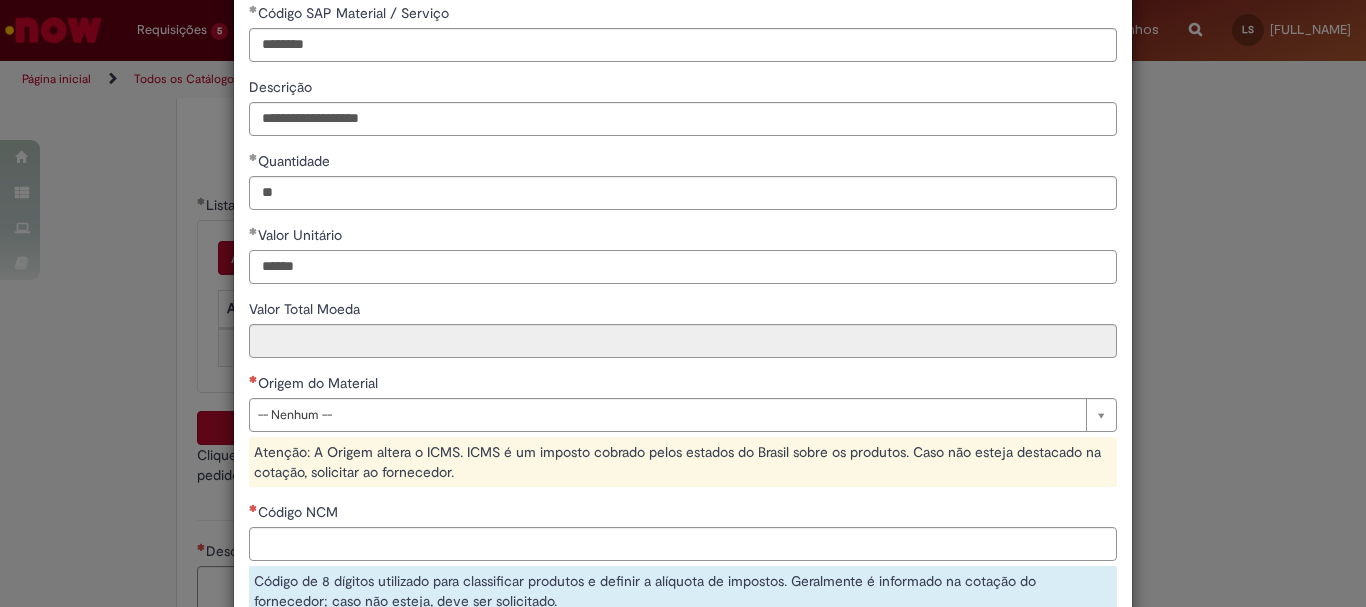 type on "******" 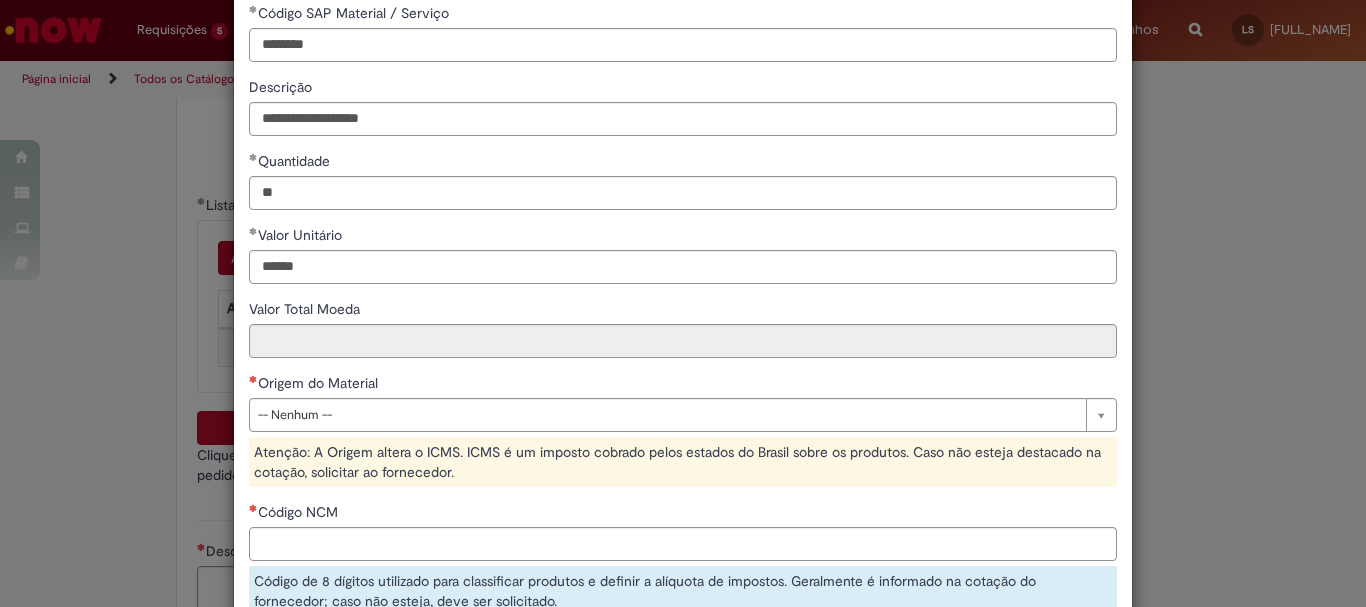 type on "********" 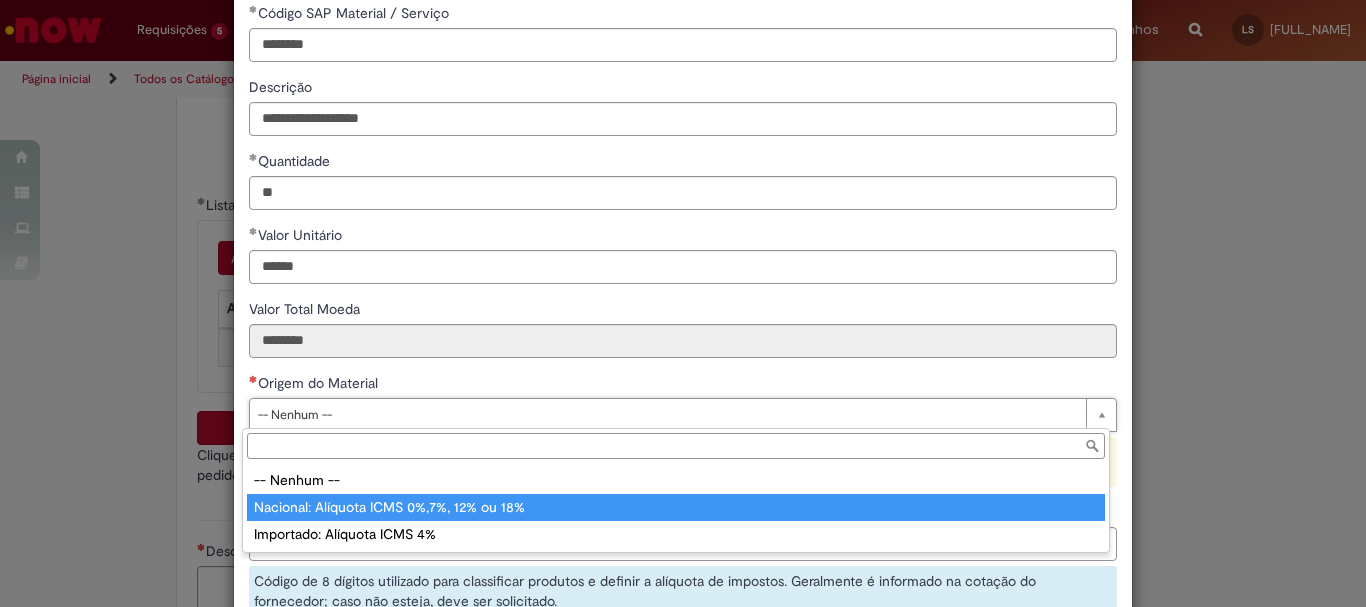 type on "**********" 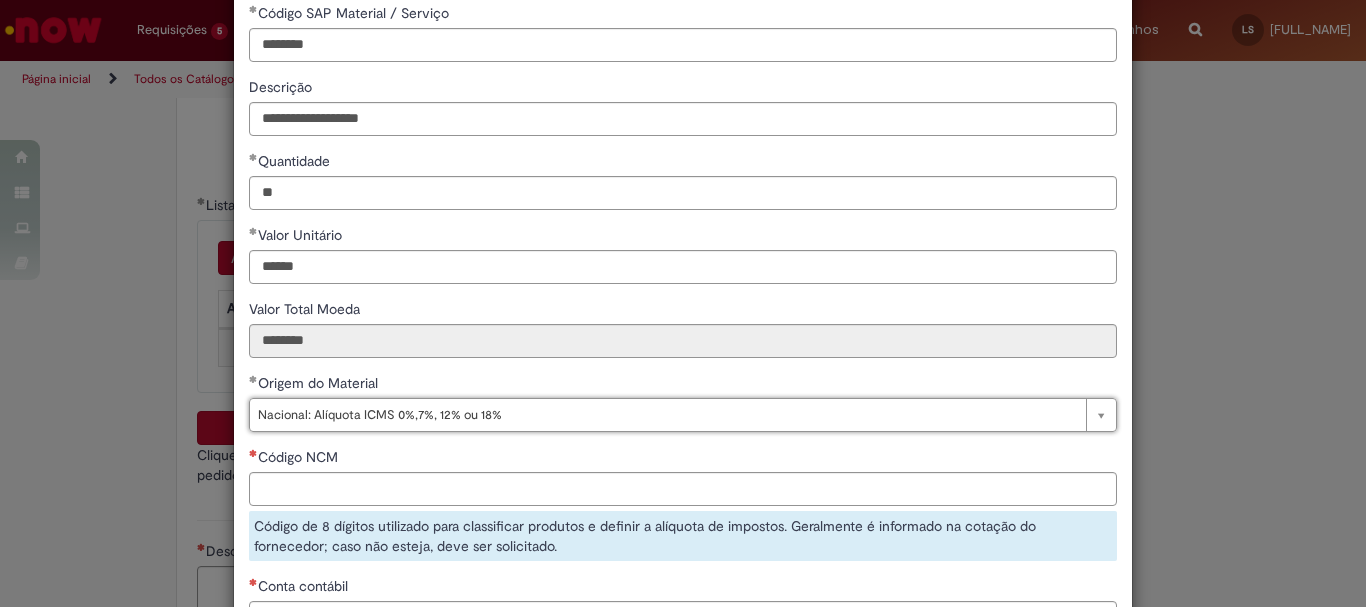 scroll, scrollTop: 200, scrollLeft: 0, axis: vertical 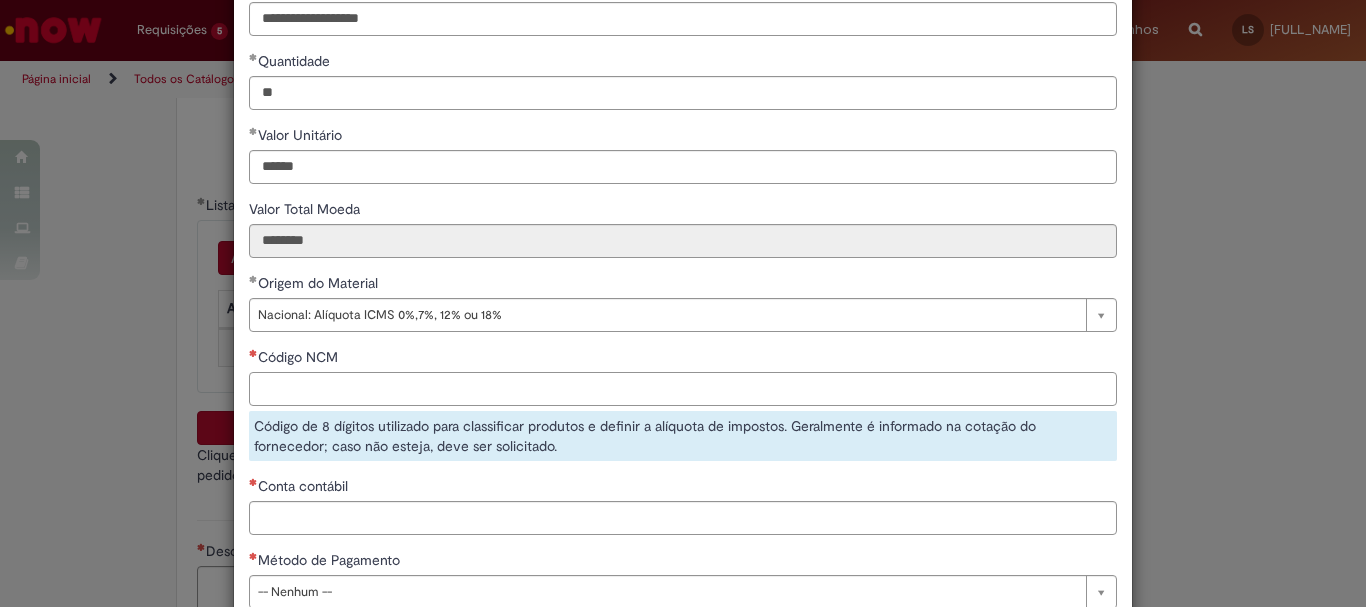 click on "Código NCM" at bounding box center [683, 389] 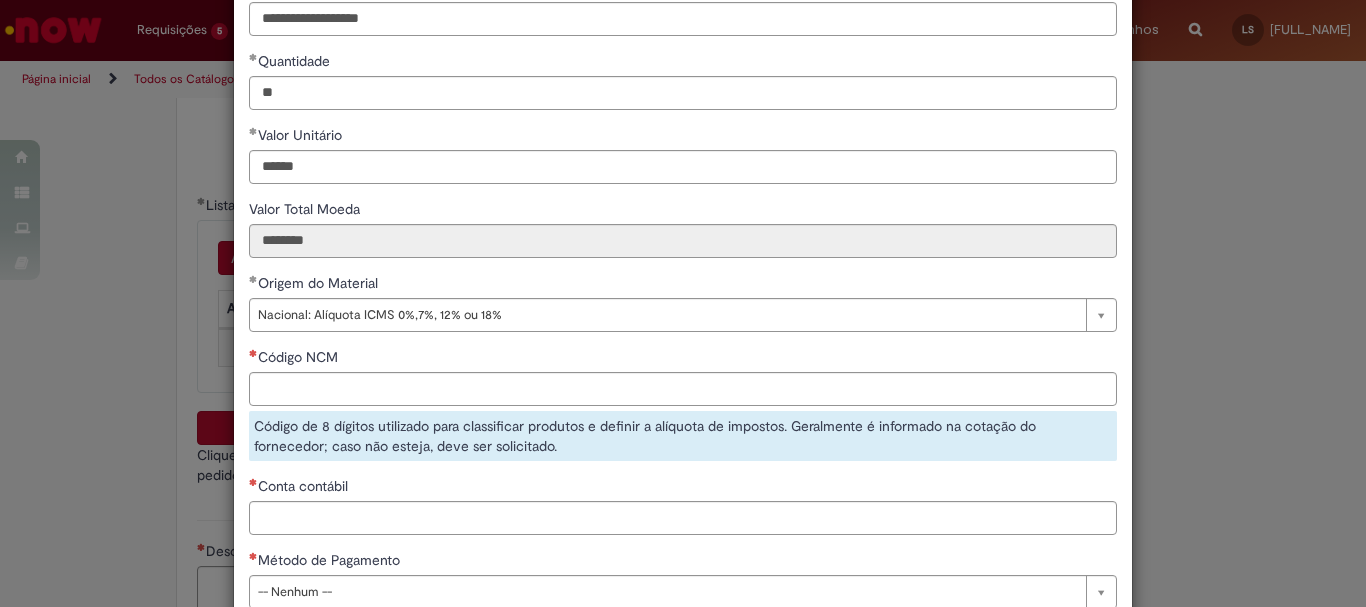 scroll, scrollTop: 201, scrollLeft: 0, axis: vertical 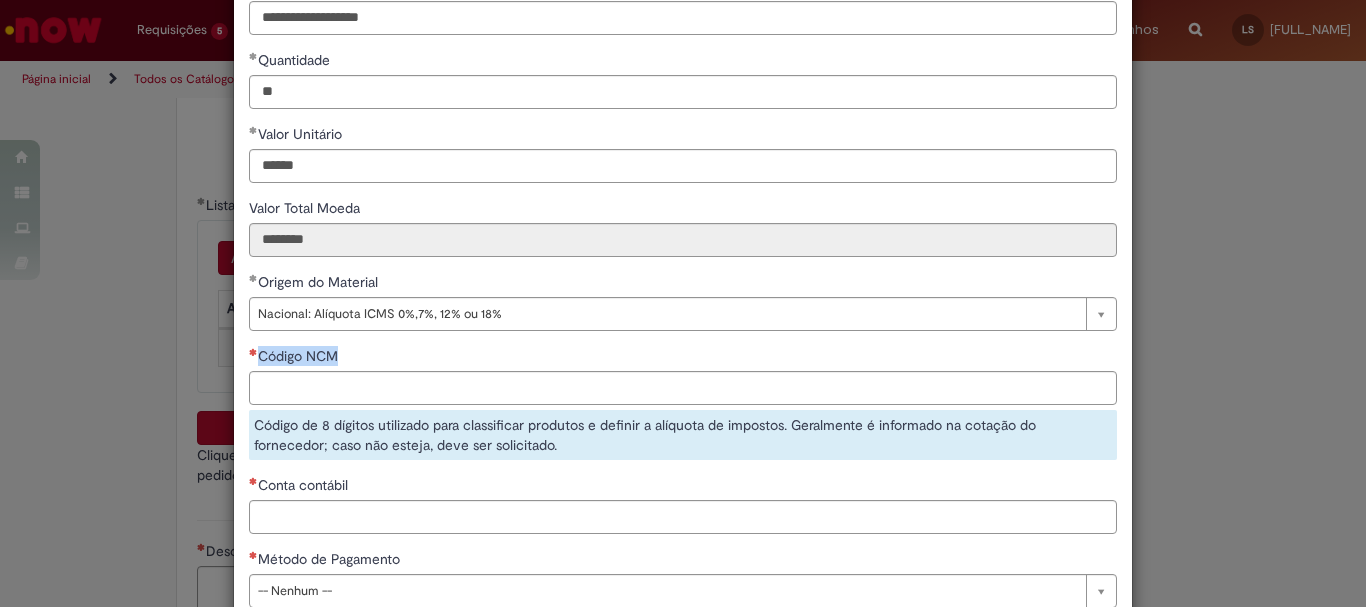 drag, startPoint x: 251, startPoint y: 356, endPoint x: 347, endPoint y: 366, distance: 96.519424 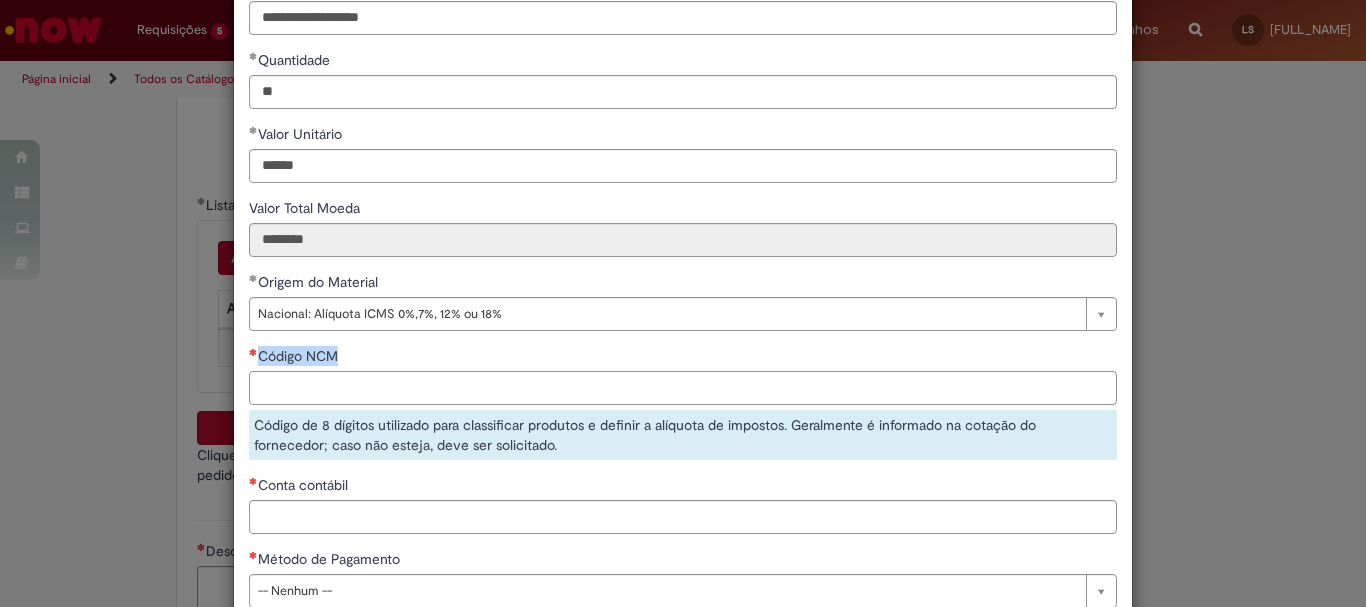 click on "Código NCM" at bounding box center (683, 388) 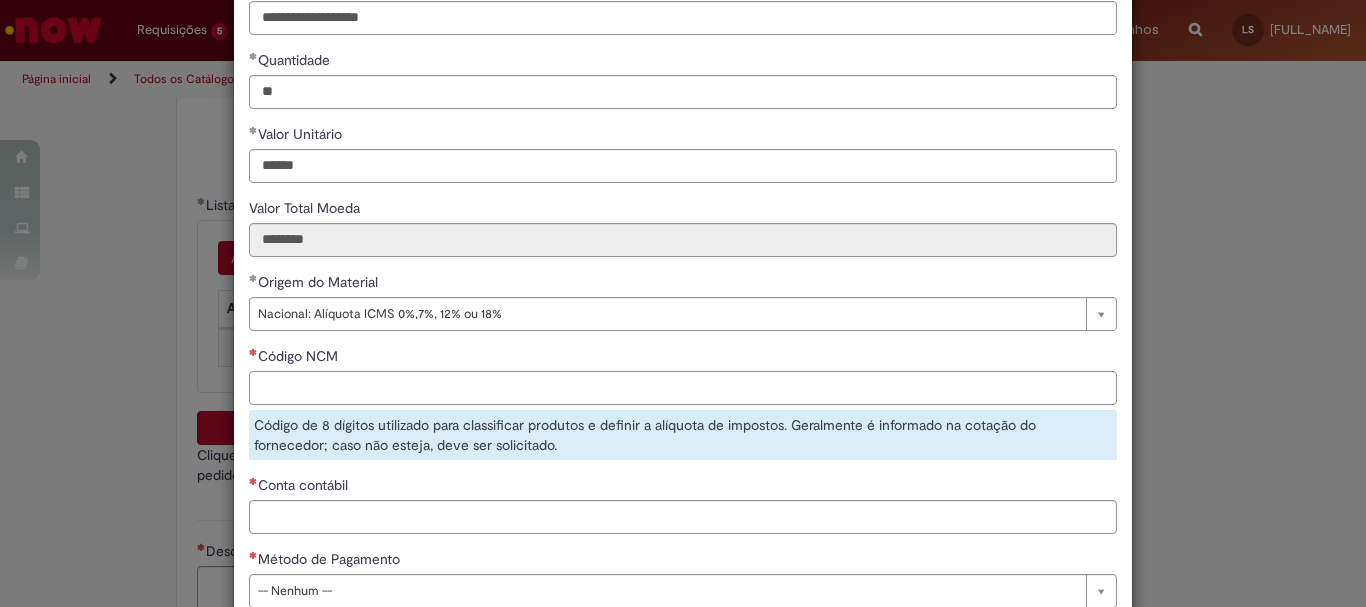 scroll, scrollTop: 200, scrollLeft: 0, axis: vertical 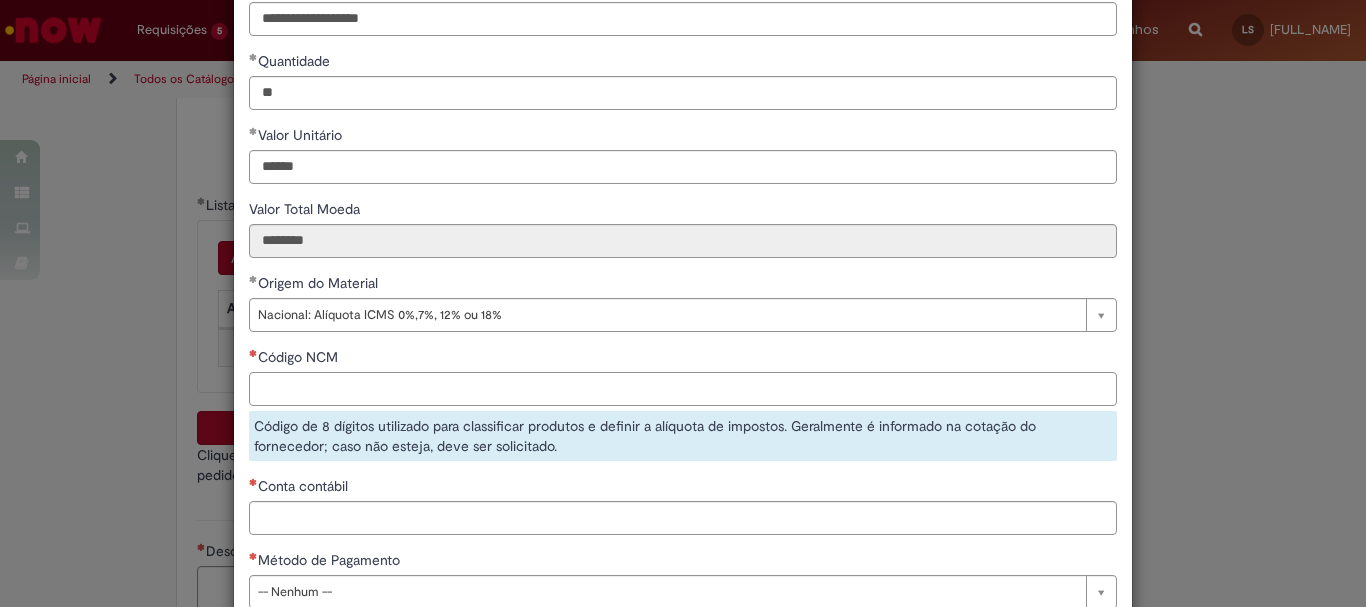 paste on "********" 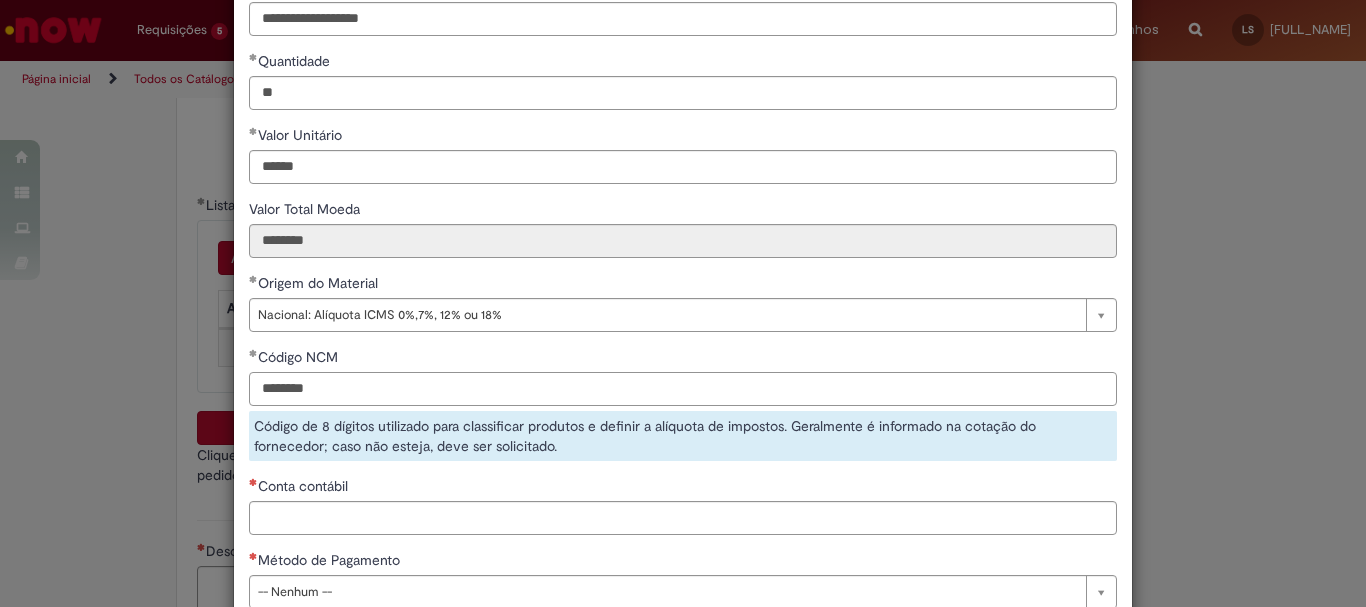 type on "********" 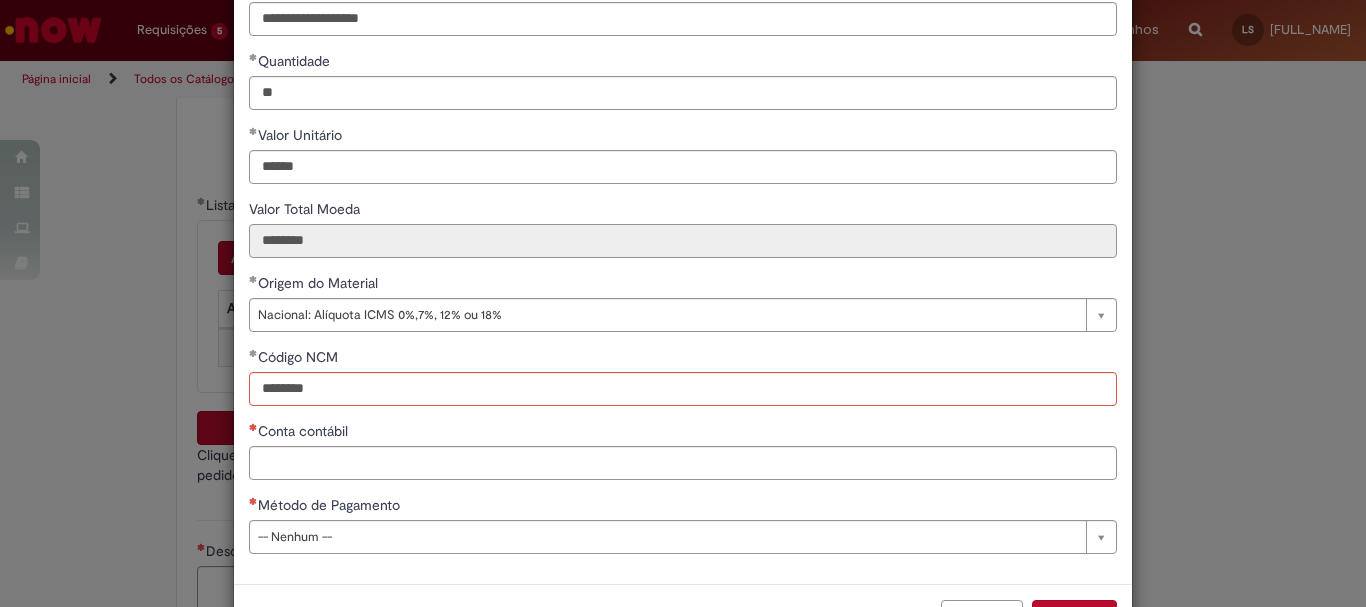 click on "********" at bounding box center (683, 241) 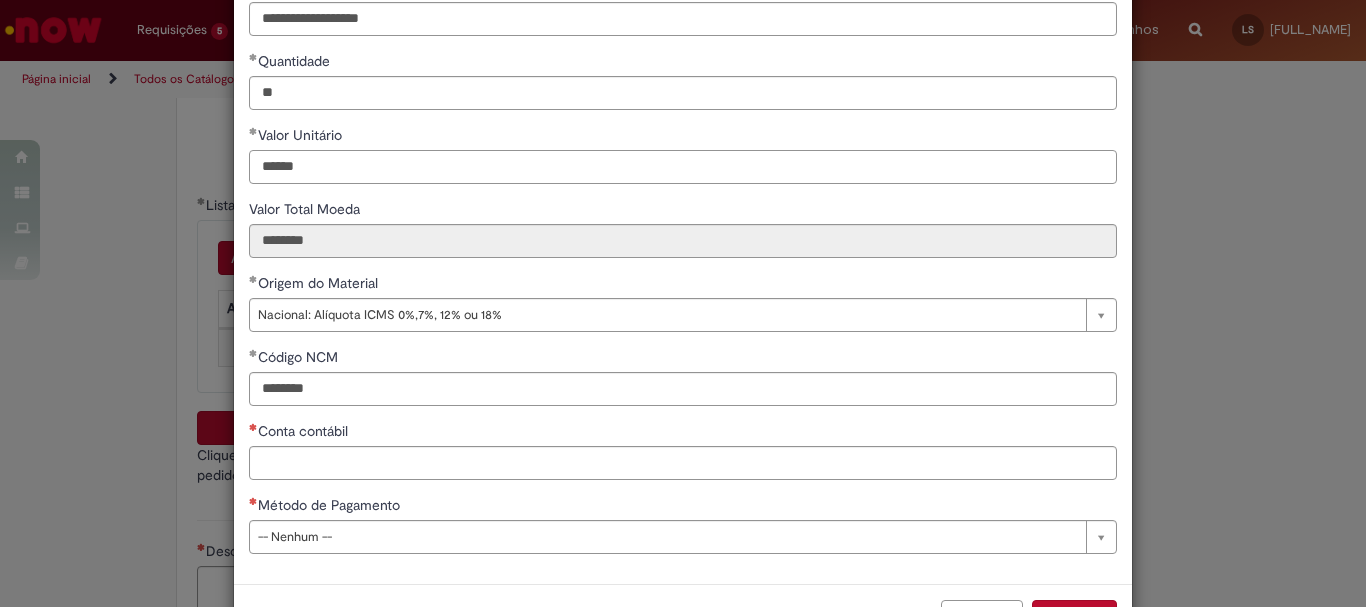 click on "******" at bounding box center (683, 167) 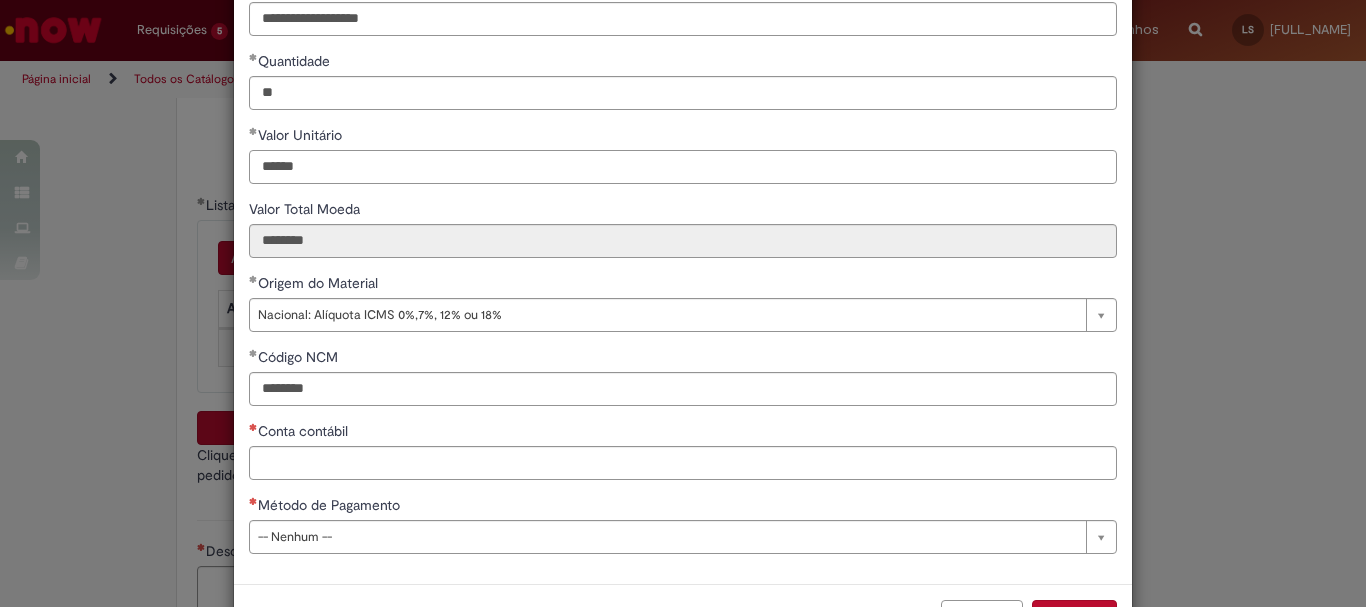 type on "******" 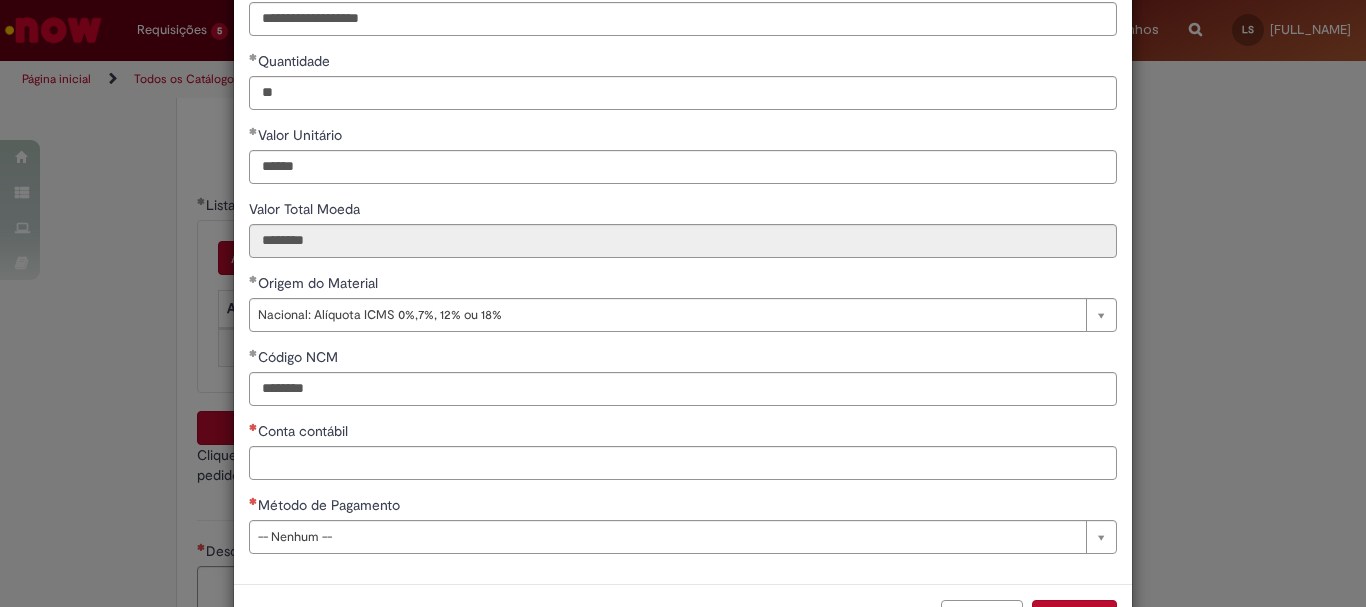 type on "********" 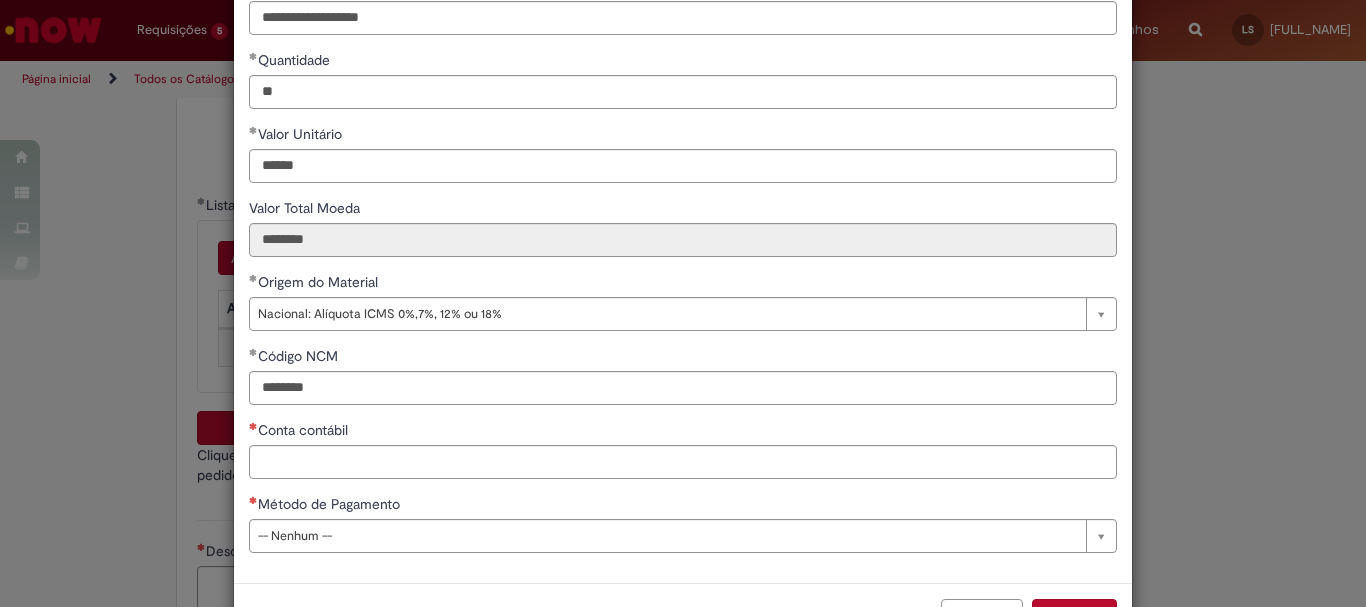 scroll, scrollTop: 200, scrollLeft: 0, axis: vertical 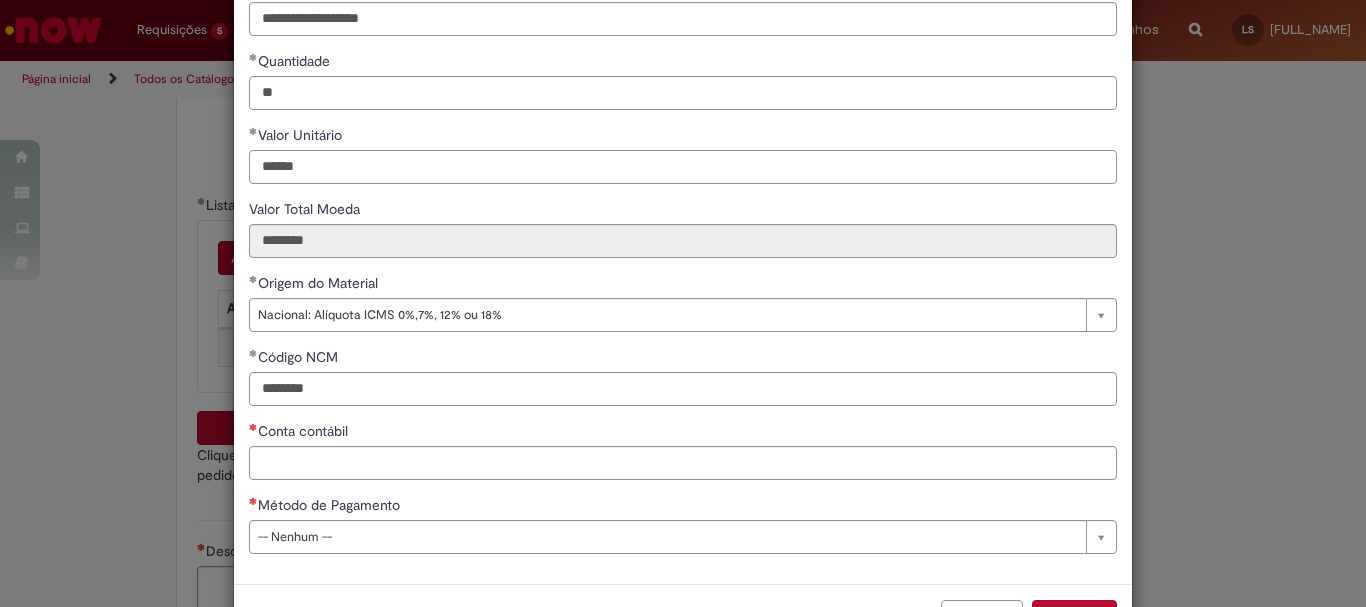 click on "******" at bounding box center (683, 167) 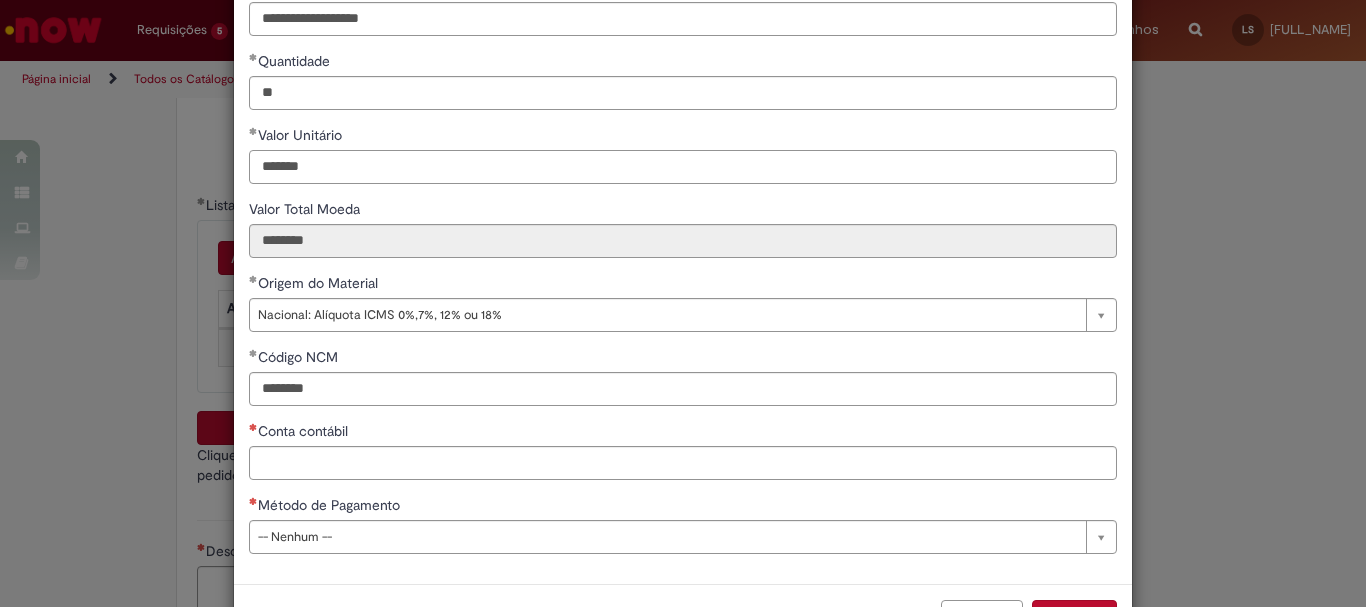 type on "*******" 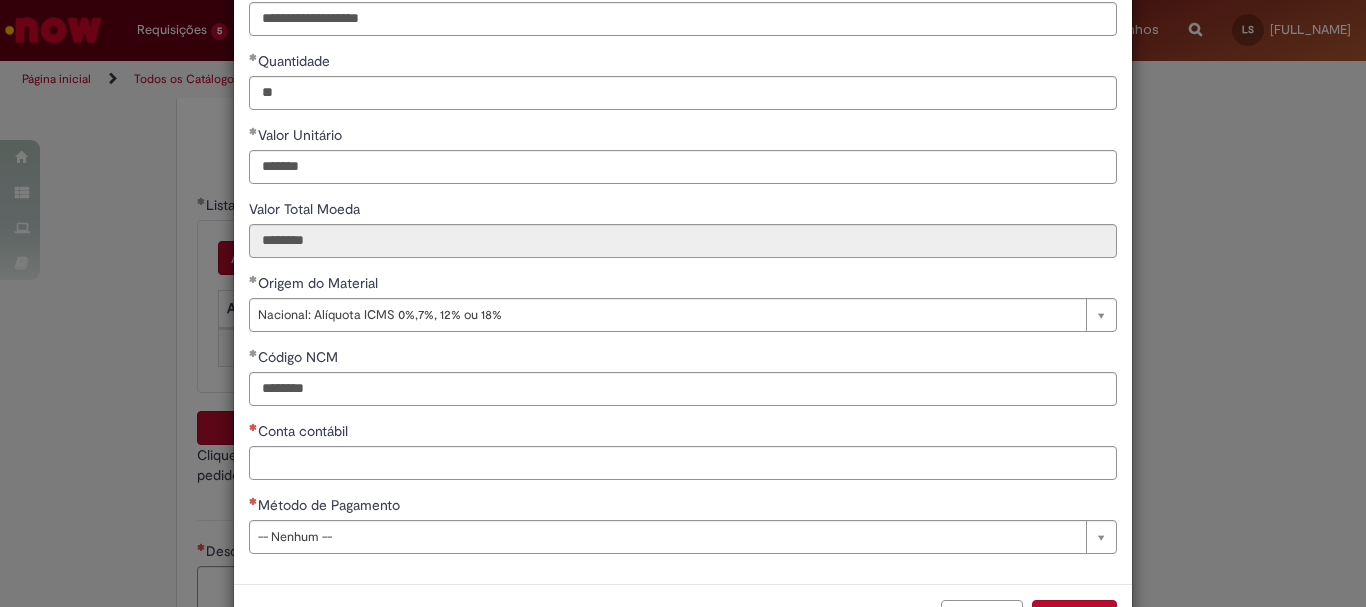 type on "*******" 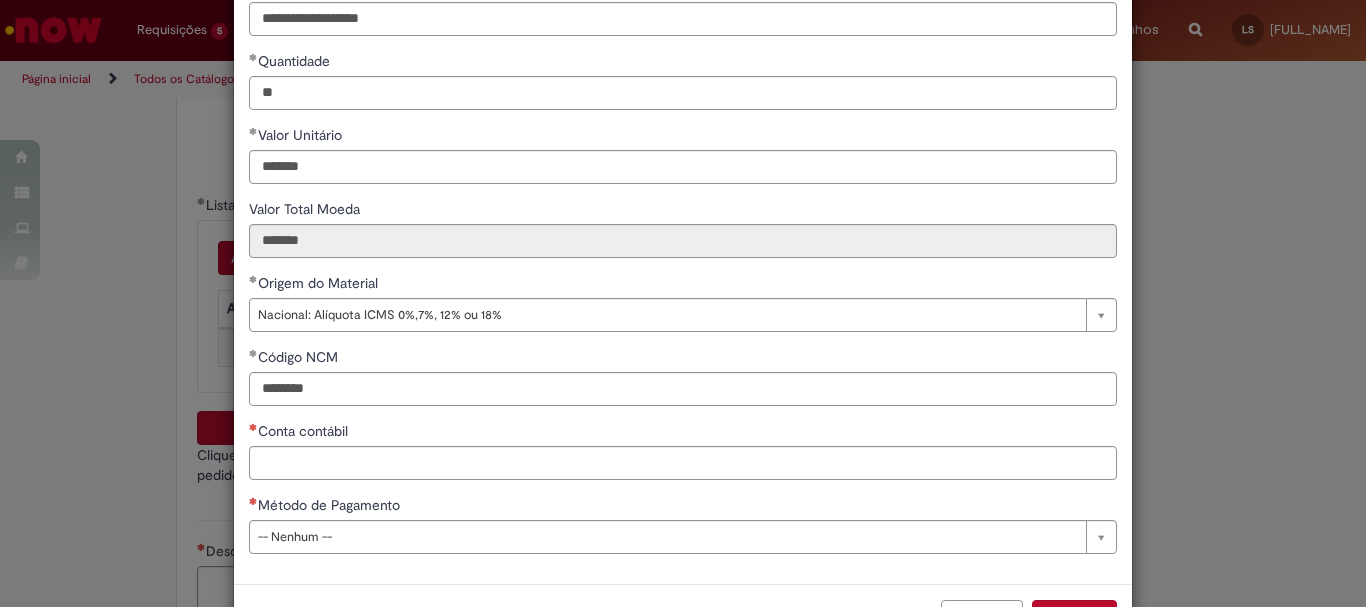 scroll, scrollTop: 201, scrollLeft: 0, axis: vertical 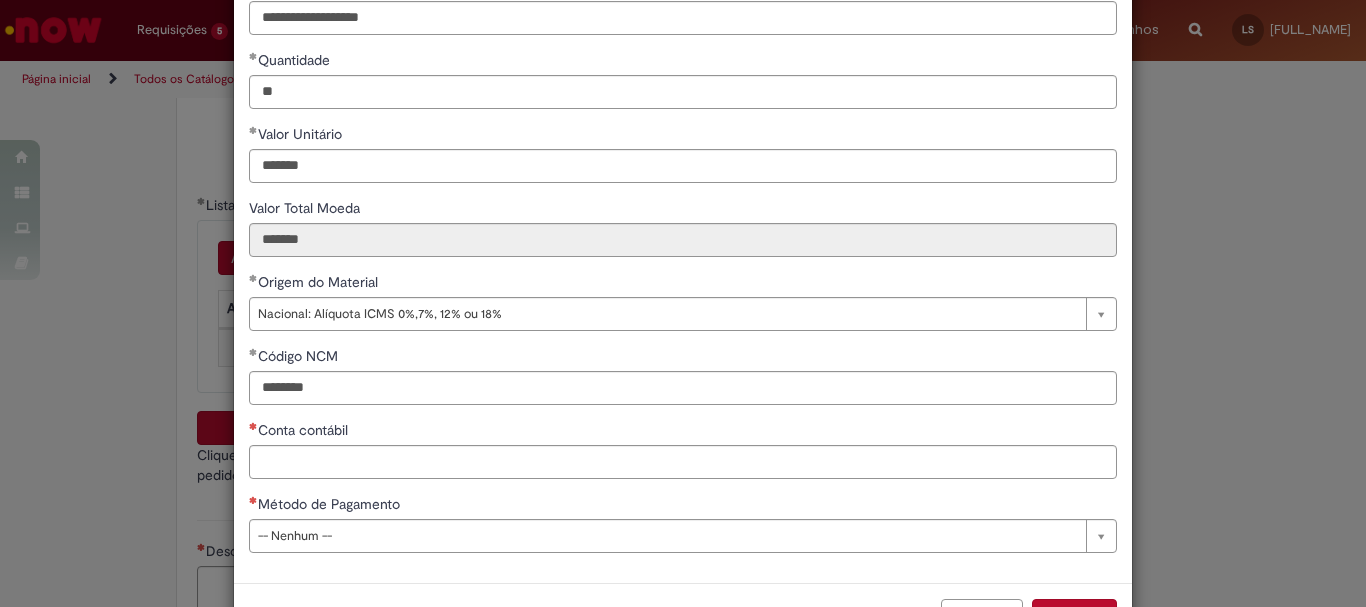 click on "Origem do Material" at bounding box center [683, 284] 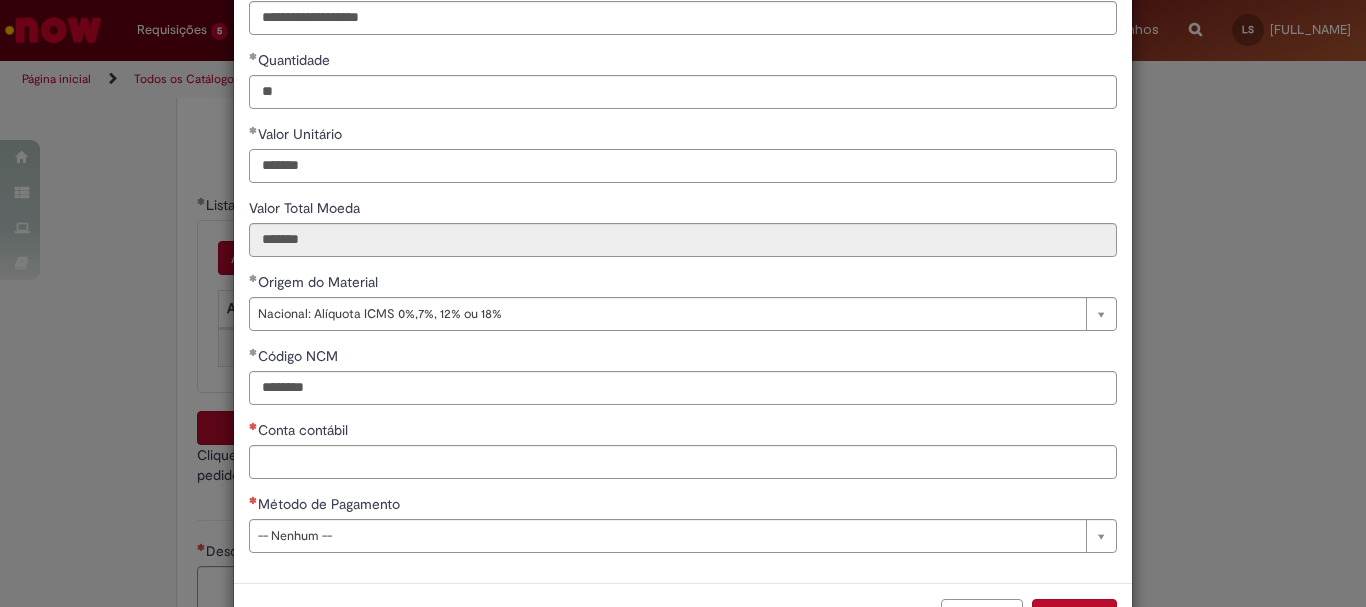 click on "*******" at bounding box center [683, 166] 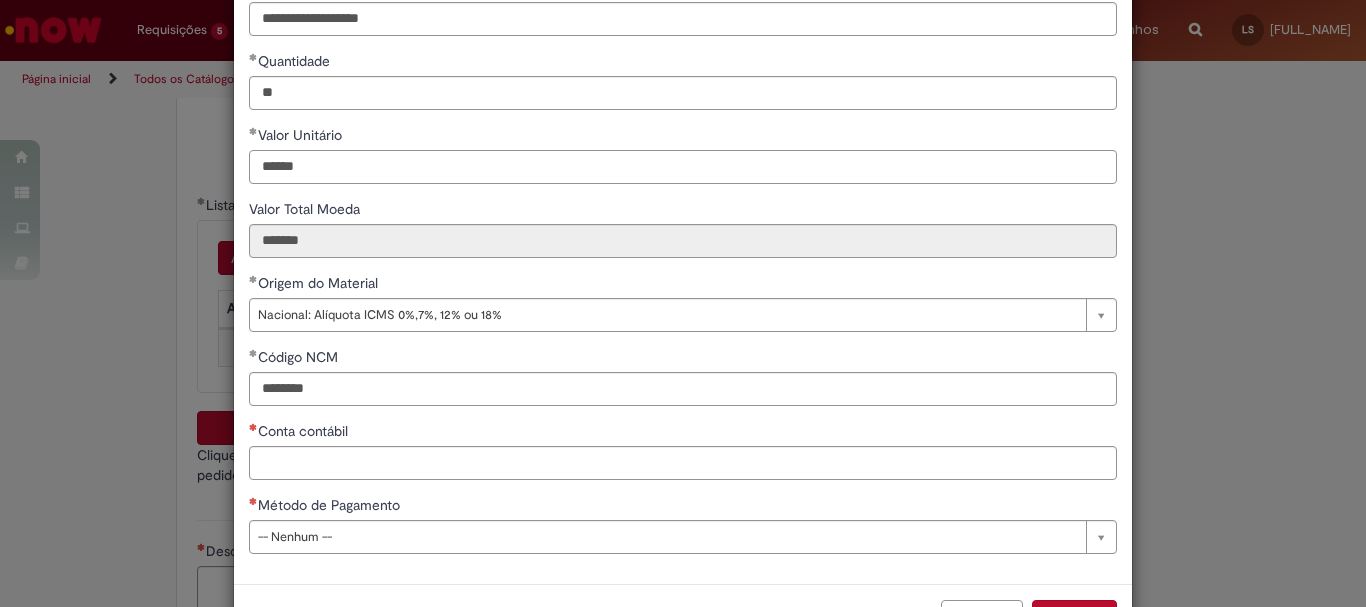 type on "******" 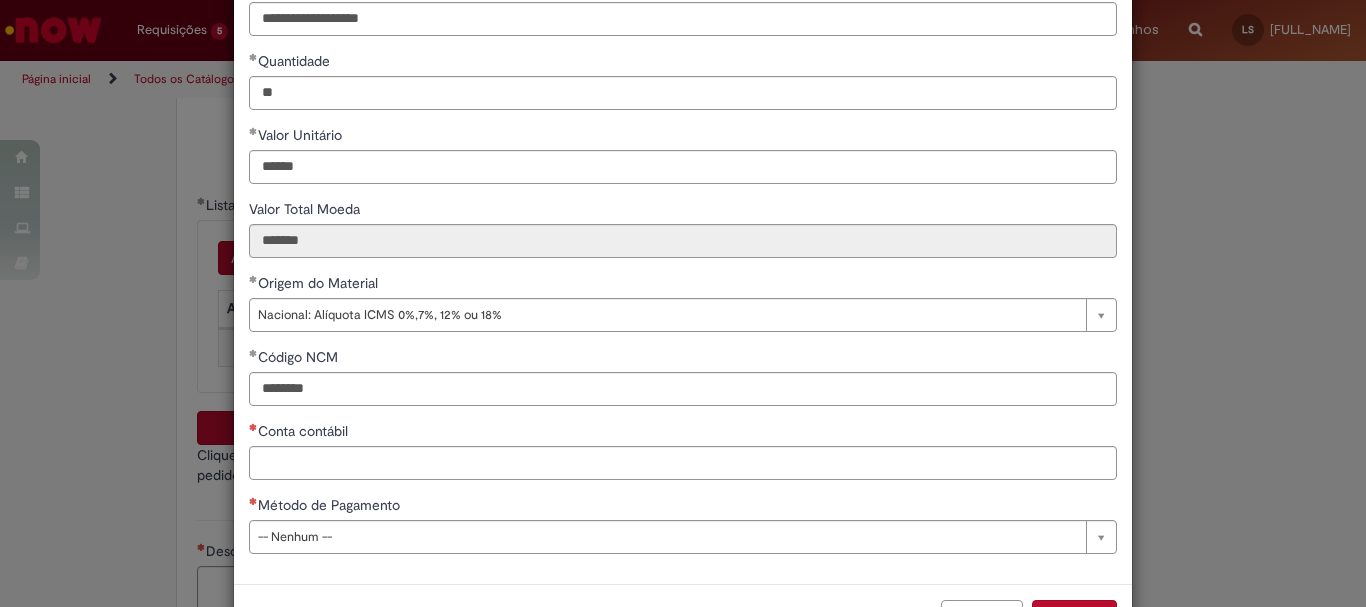type on "********" 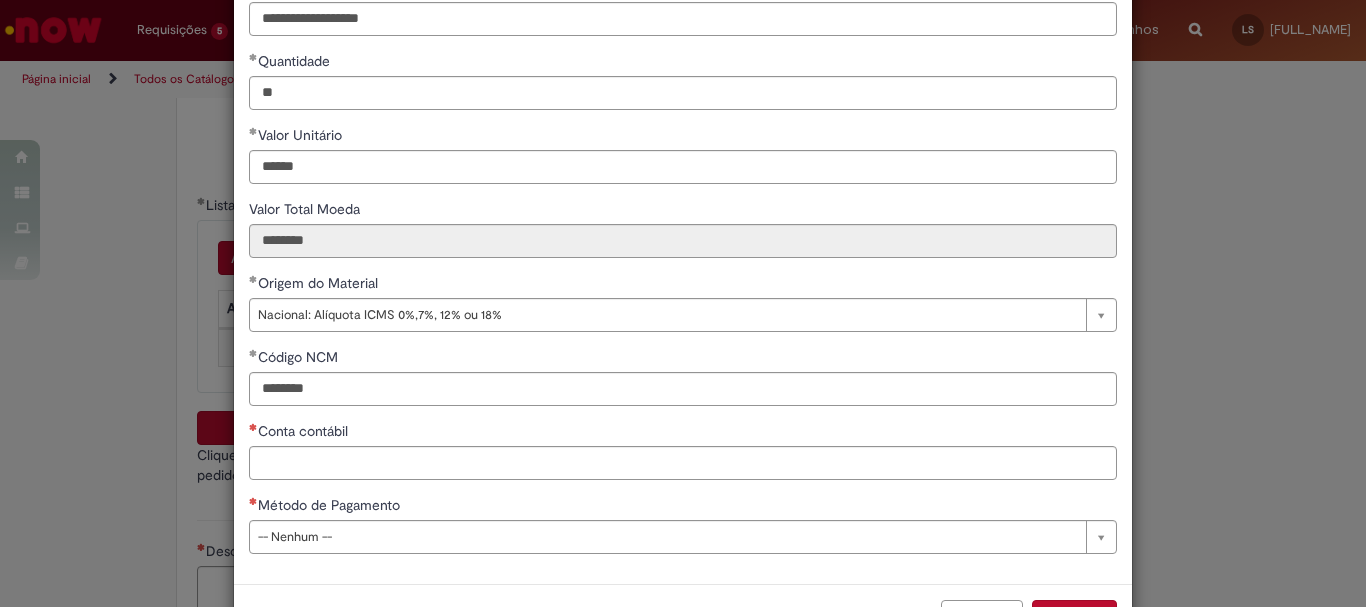 click on "Valor Total Moeda" at bounding box center (683, 211) 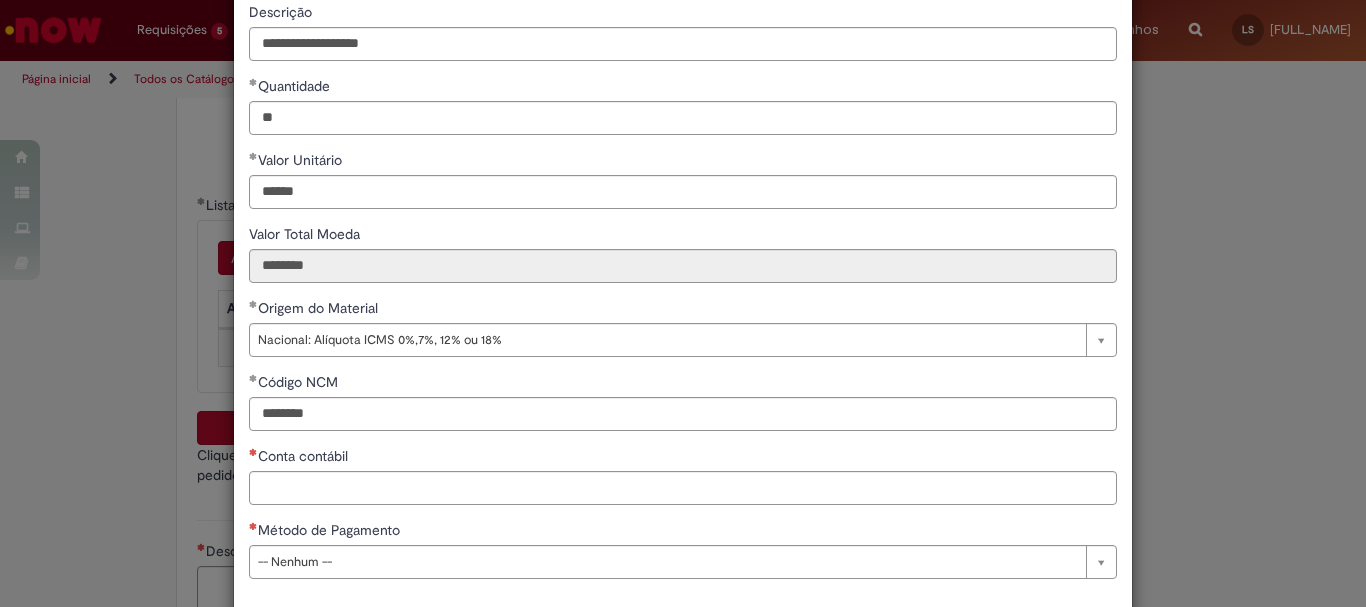 scroll, scrollTop: 275, scrollLeft: 0, axis: vertical 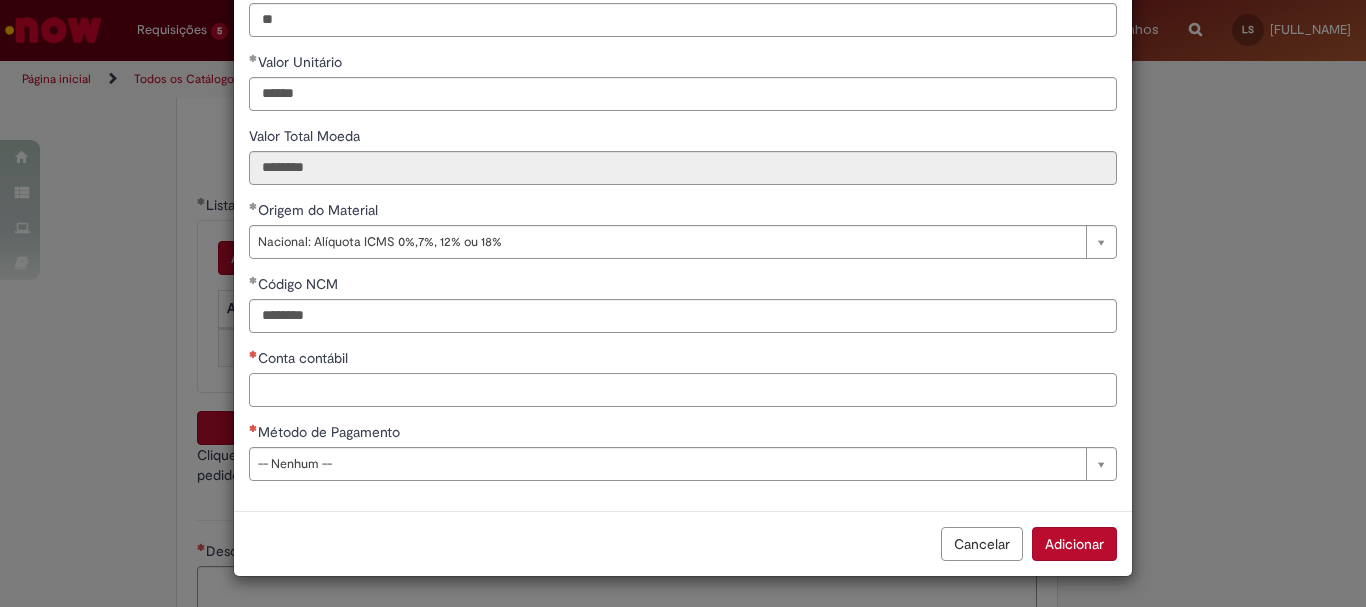 click on "Conta contábil" at bounding box center [683, 390] 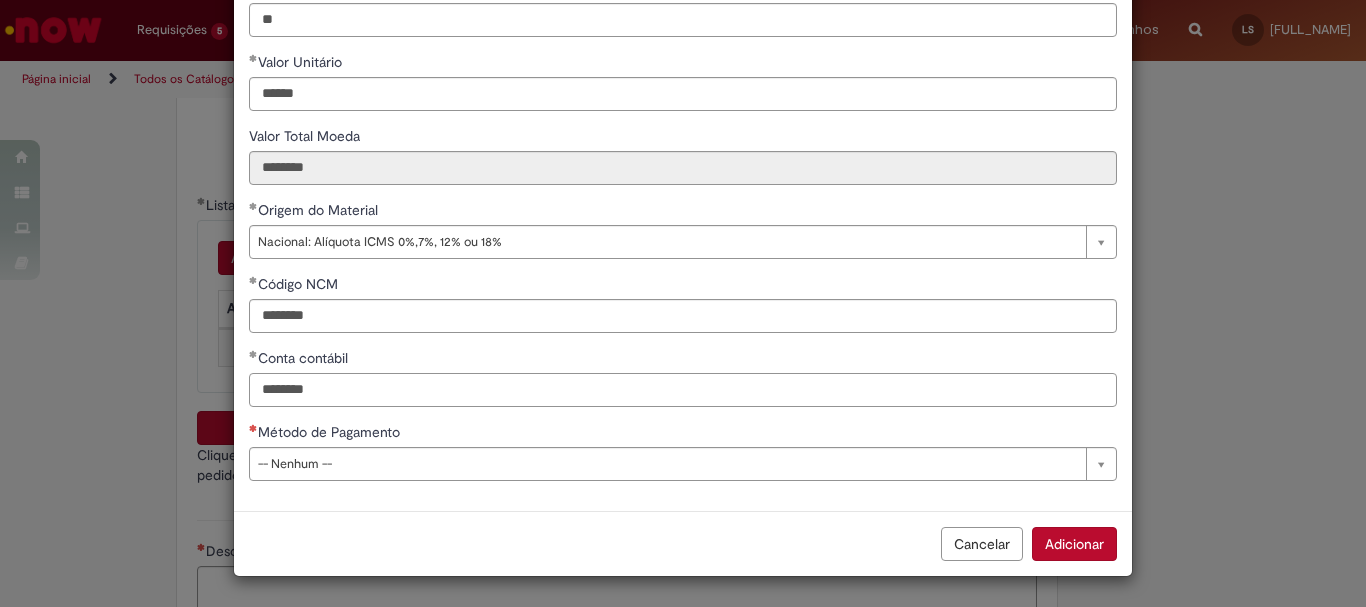 type on "********" 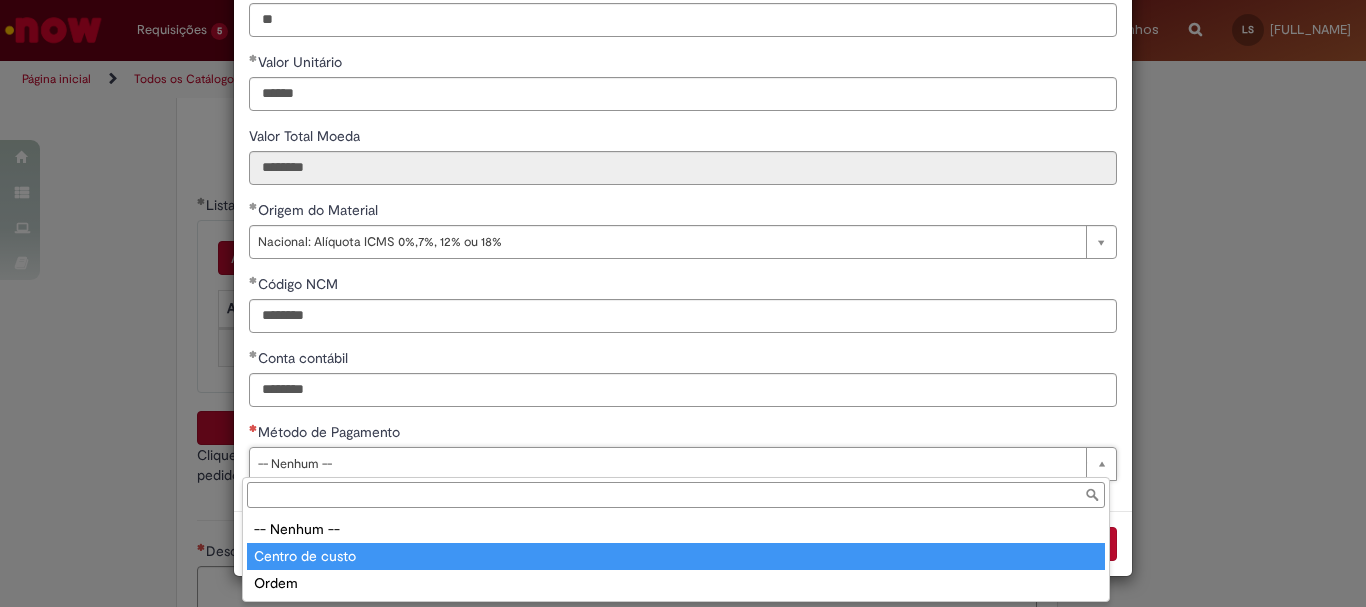 type on "**********" 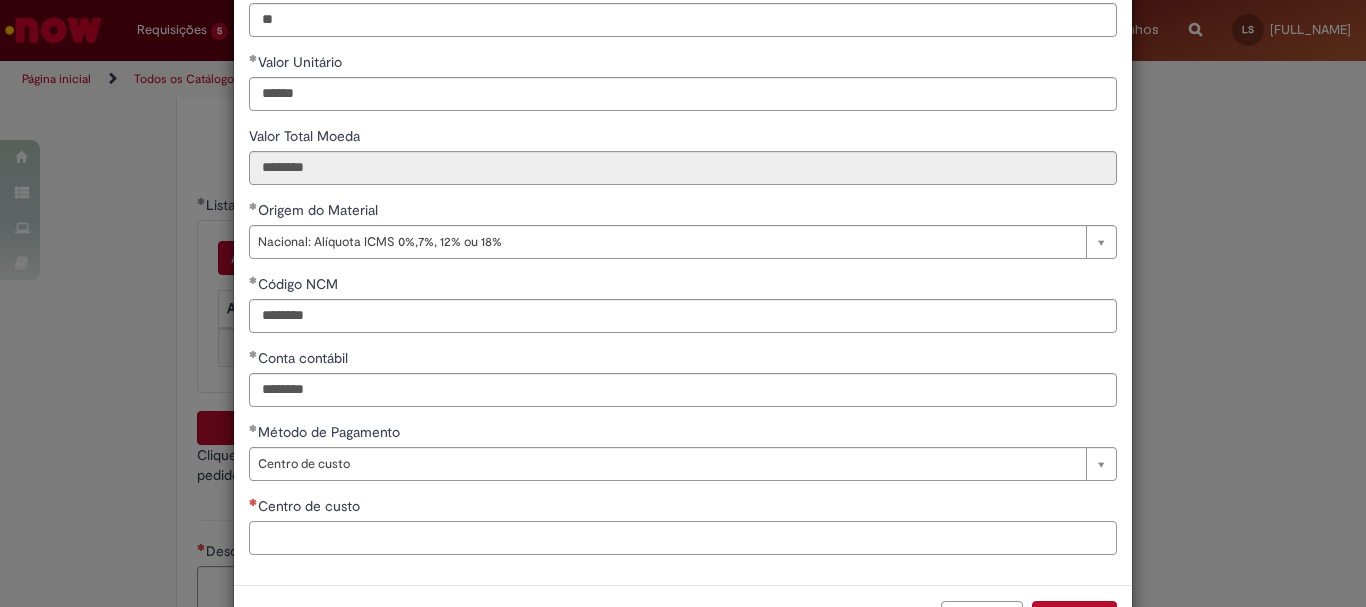 click on "Centro de custo" at bounding box center [683, 538] 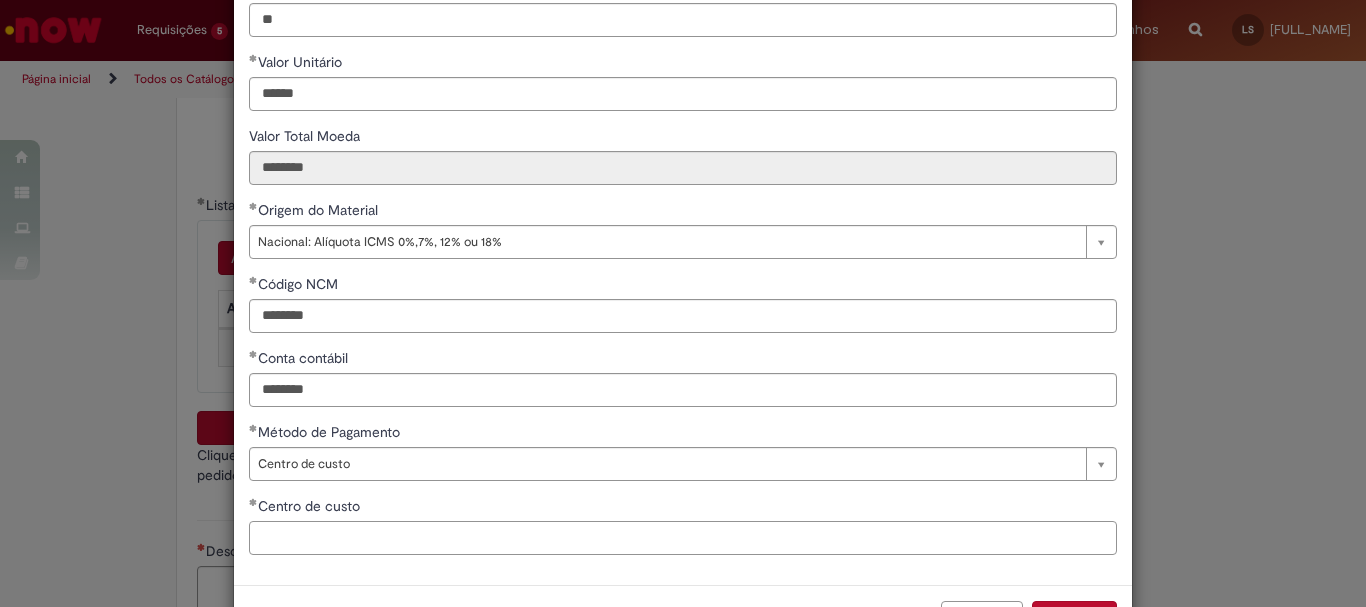 type on "*" 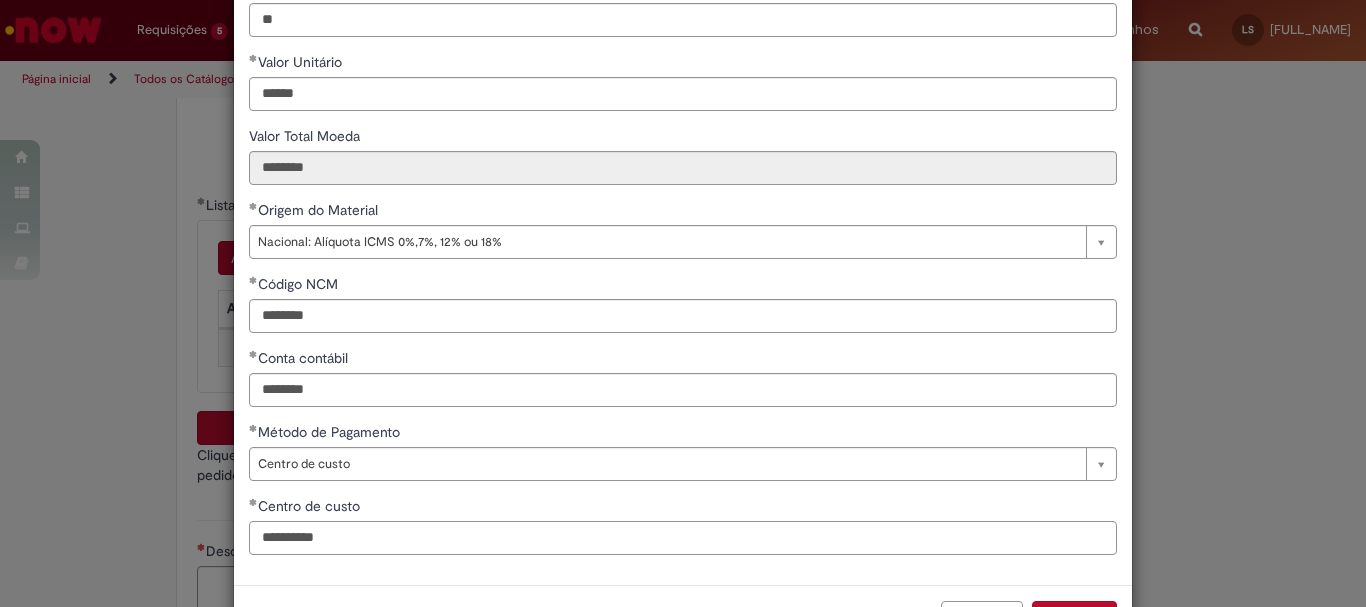 scroll, scrollTop: 347, scrollLeft: 0, axis: vertical 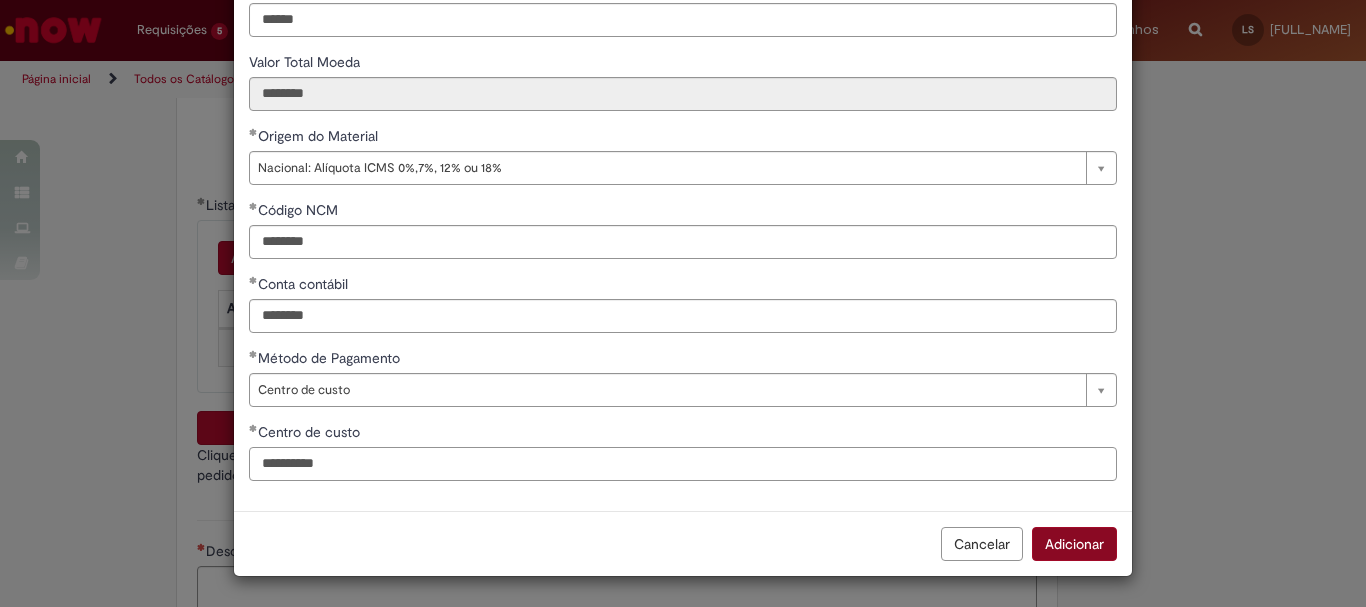 type on "**********" 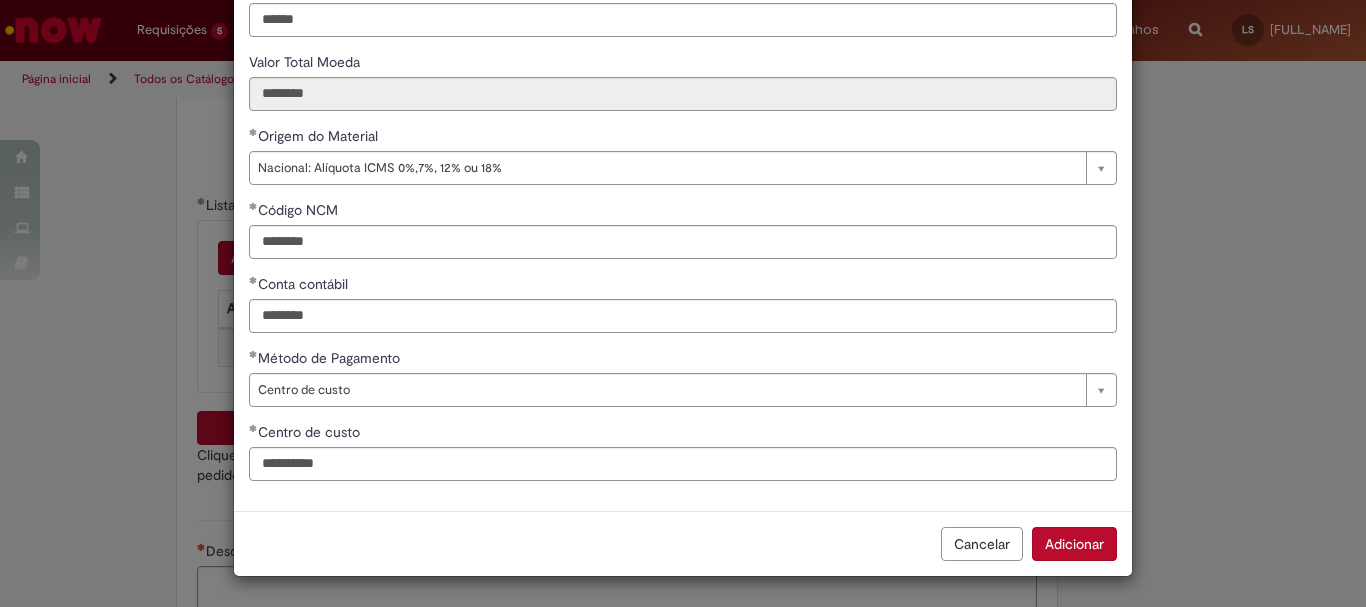 click on "Adicionar" at bounding box center (1074, 544) 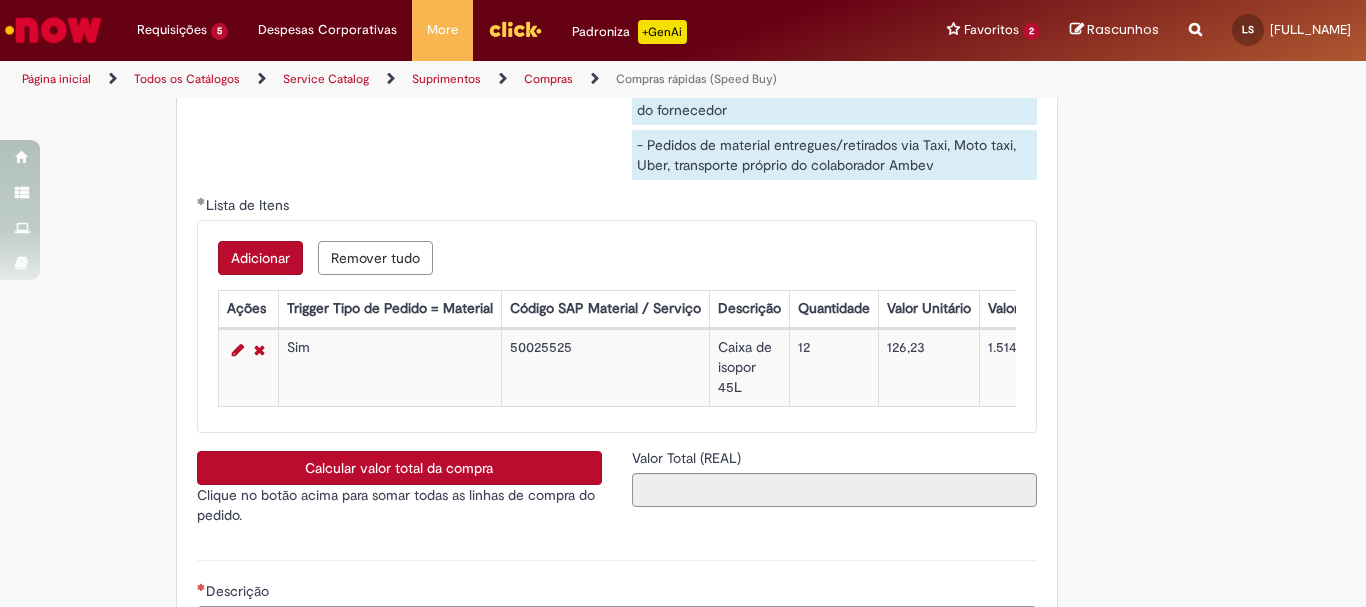 click on "Calcular valor total da compra" at bounding box center (399, 468) 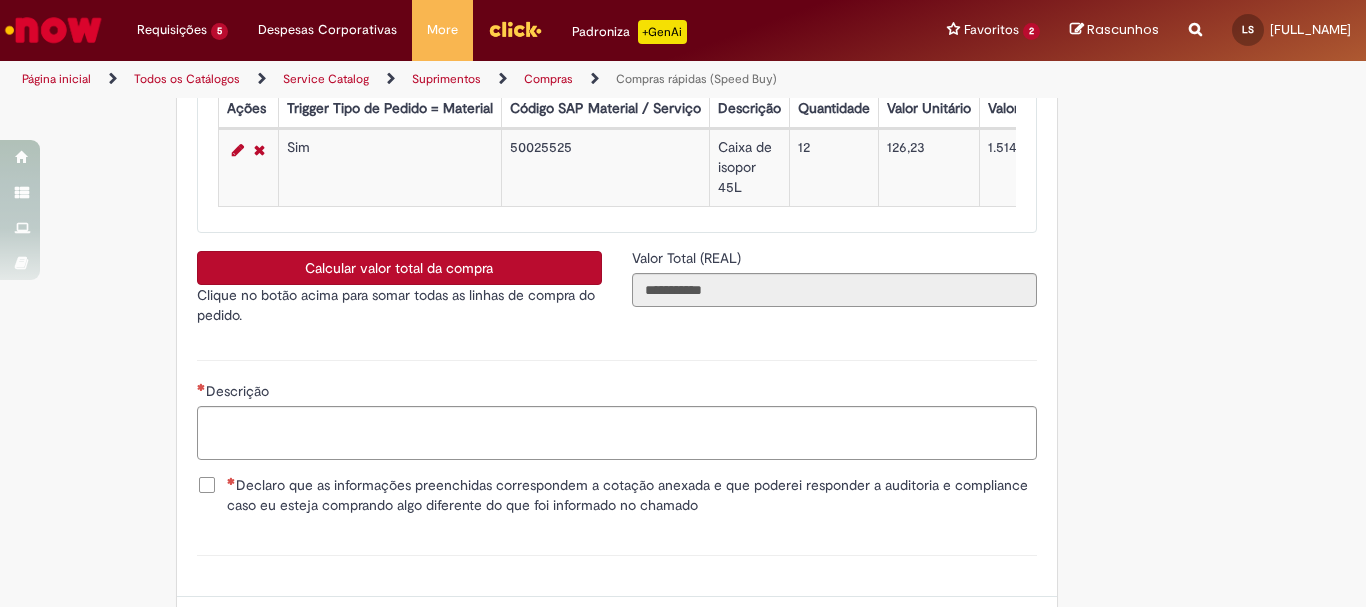 scroll, scrollTop: 3350, scrollLeft: 0, axis: vertical 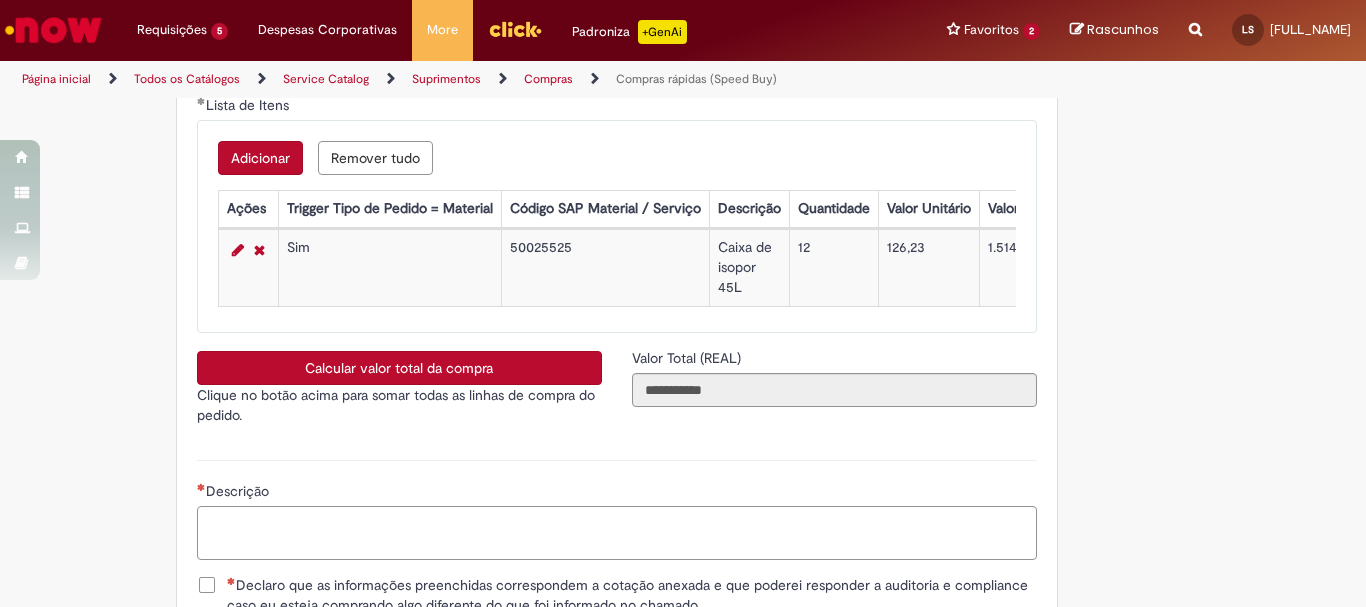 click on "Descrição" at bounding box center [617, 533] 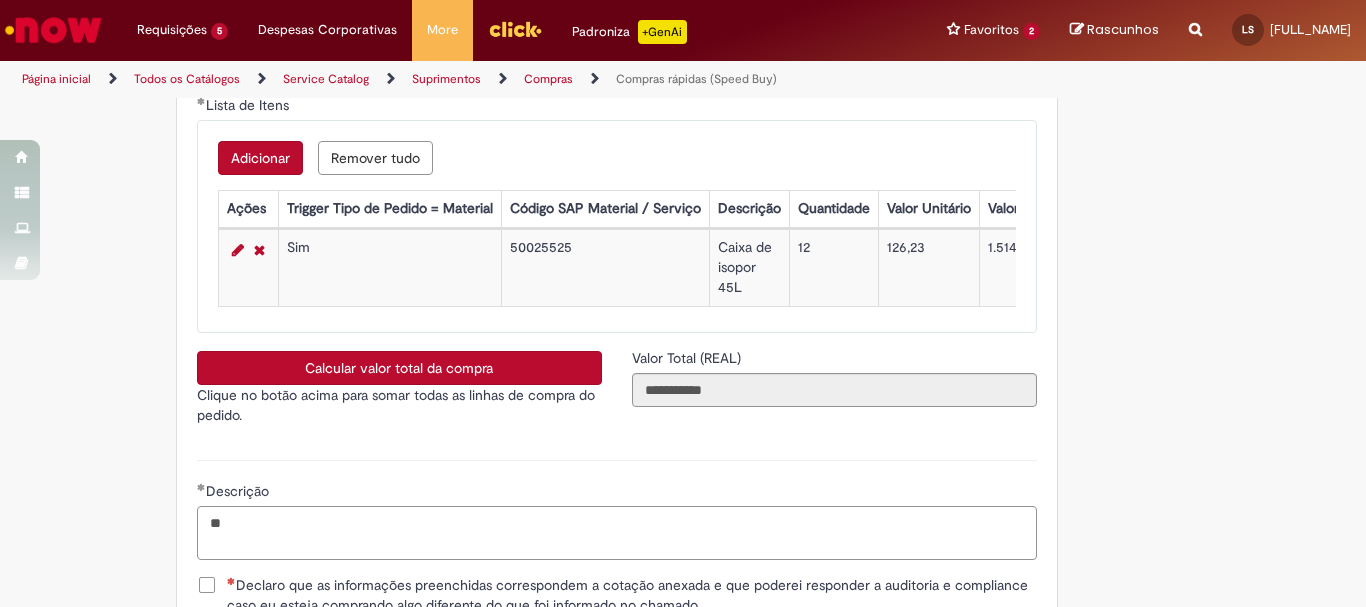 type on "*" 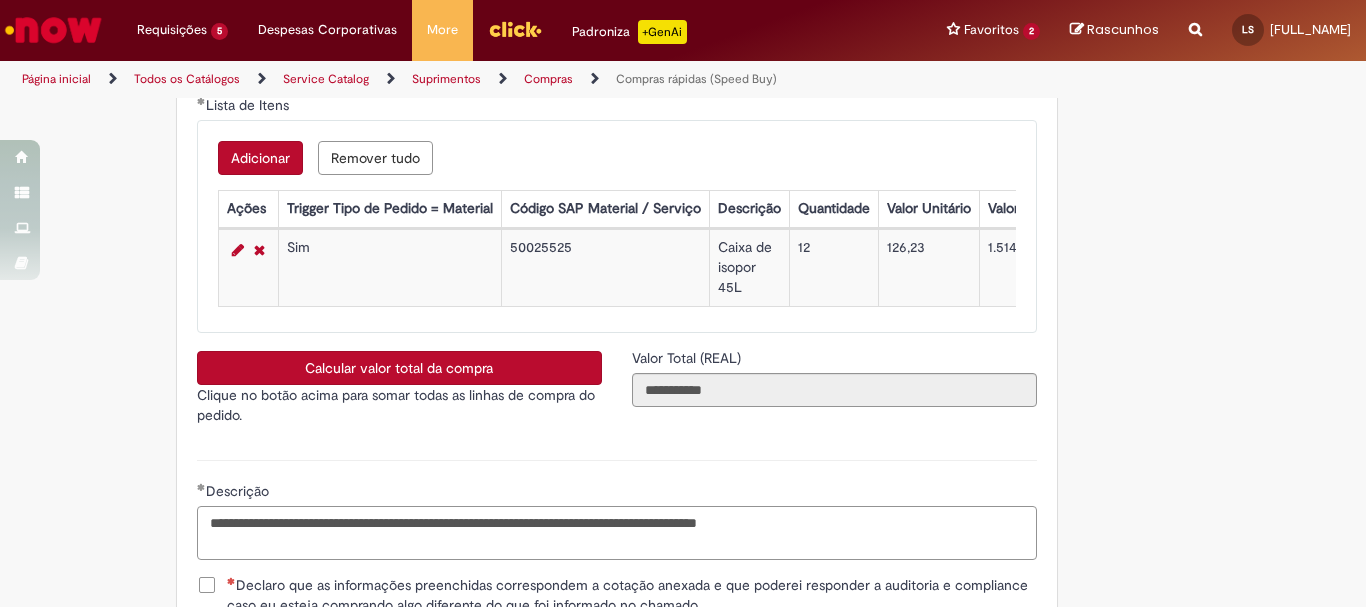 scroll, scrollTop: 3450, scrollLeft: 0, axis: vertical 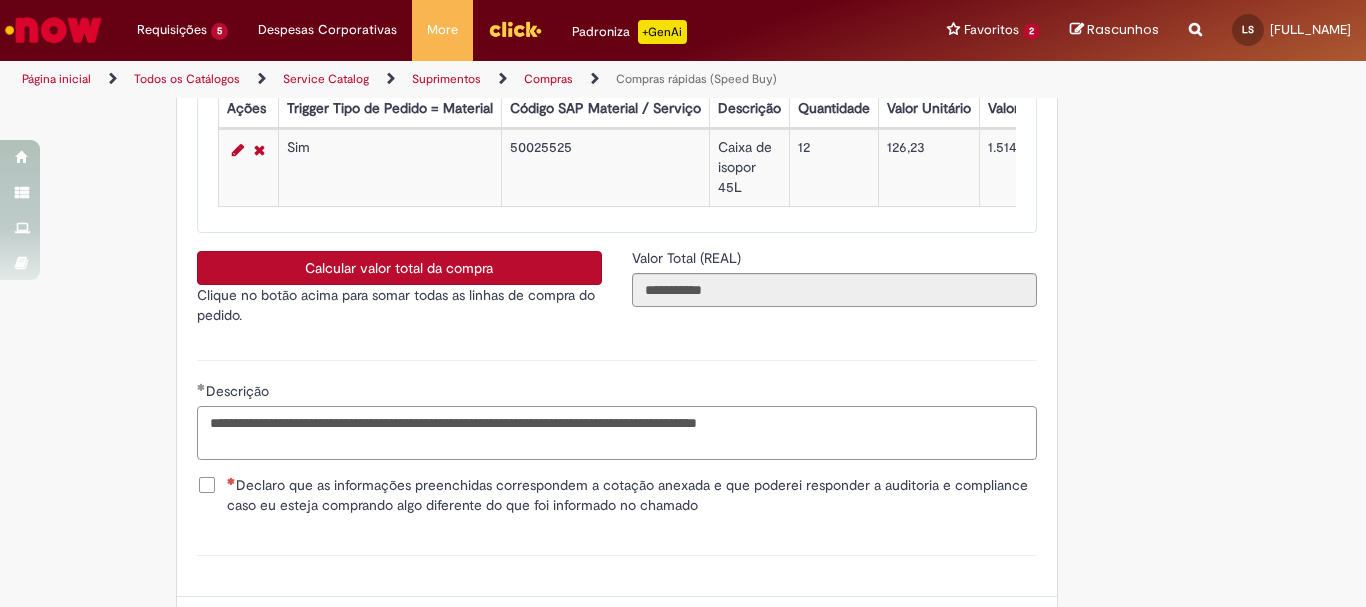 type on "**********" 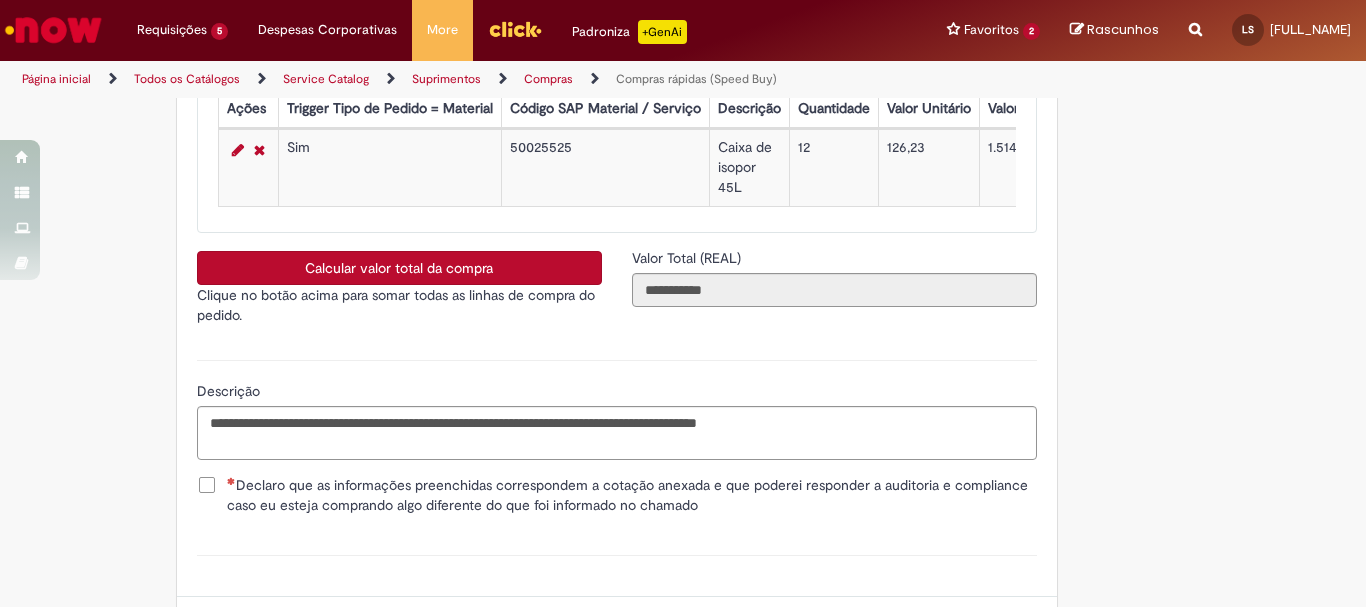 click on "Declaro que as informações preenchidas correspondem a cotação anexada e que poderei responder a auditoria e compliance caso eu esteja comprando algo diferente do que foi informado no chamado" at bounding box center (632, 495) 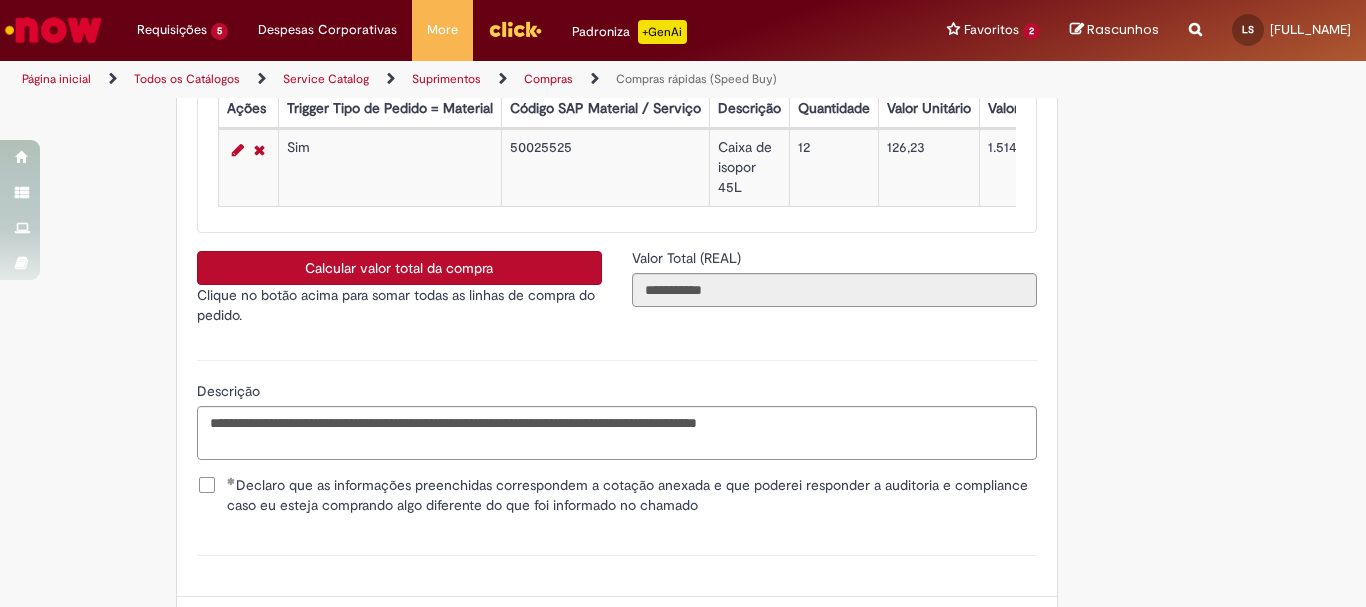scroll, scrollTop: 3641, scrollLeft: 0, axis: vertical 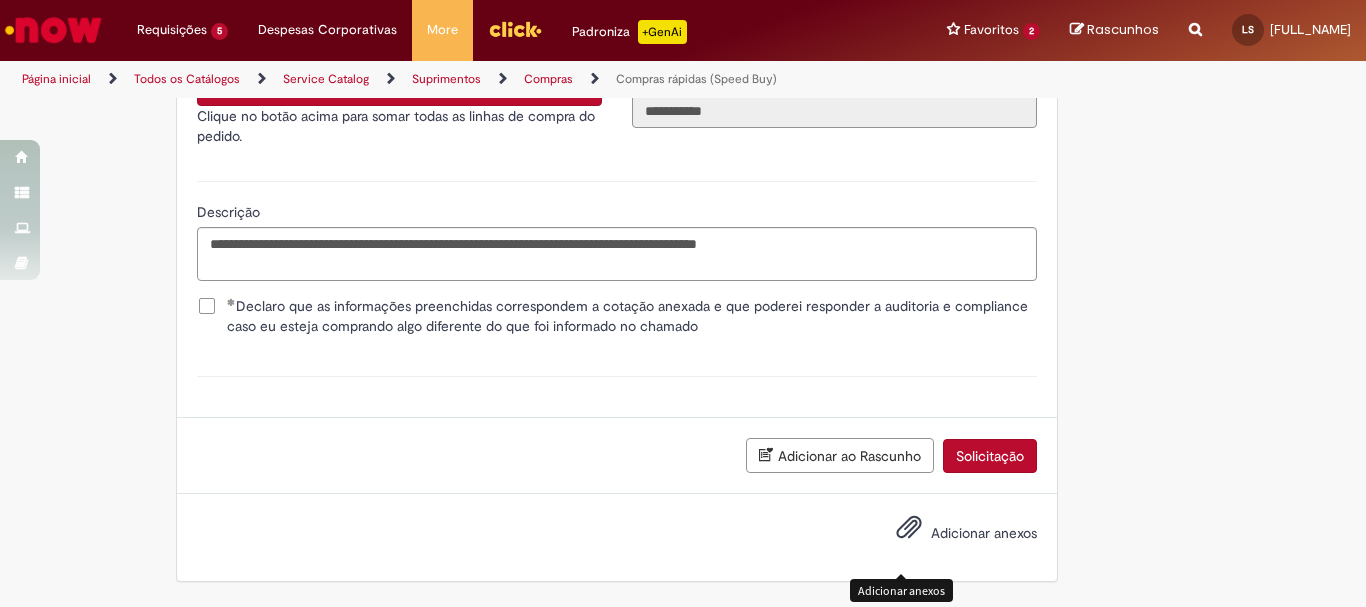 click at bounding box center (909, 528) 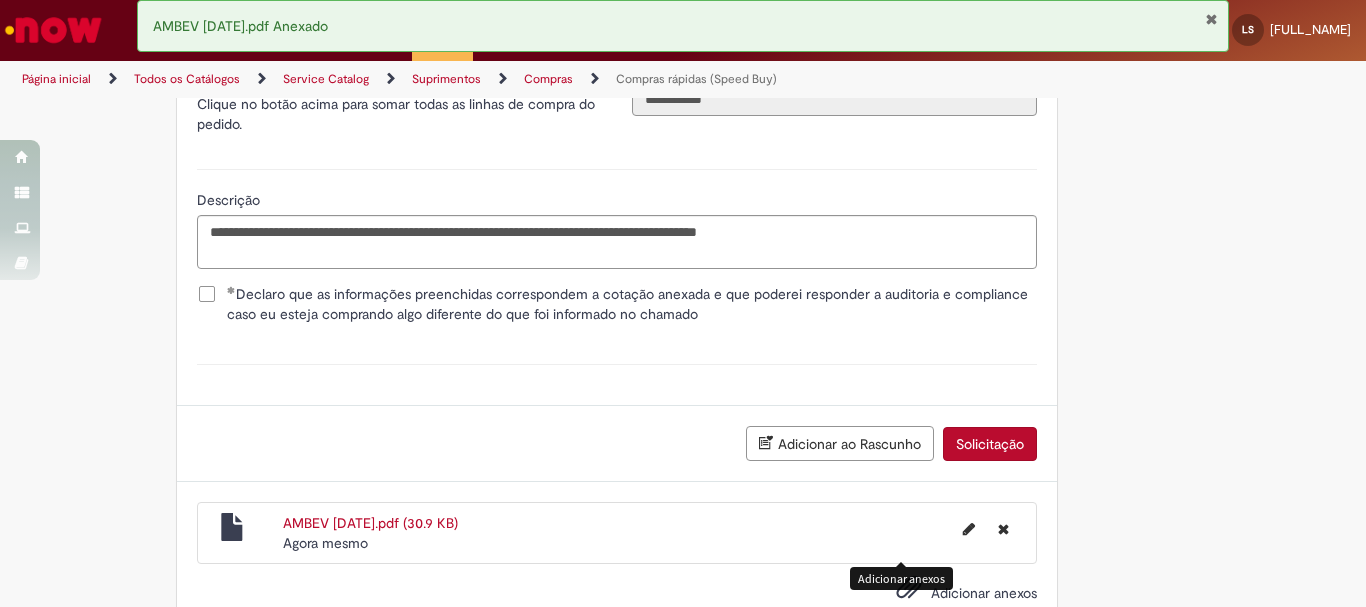 scroll, scrollTop: 3713, scrollLeft: 0, axis: vertical 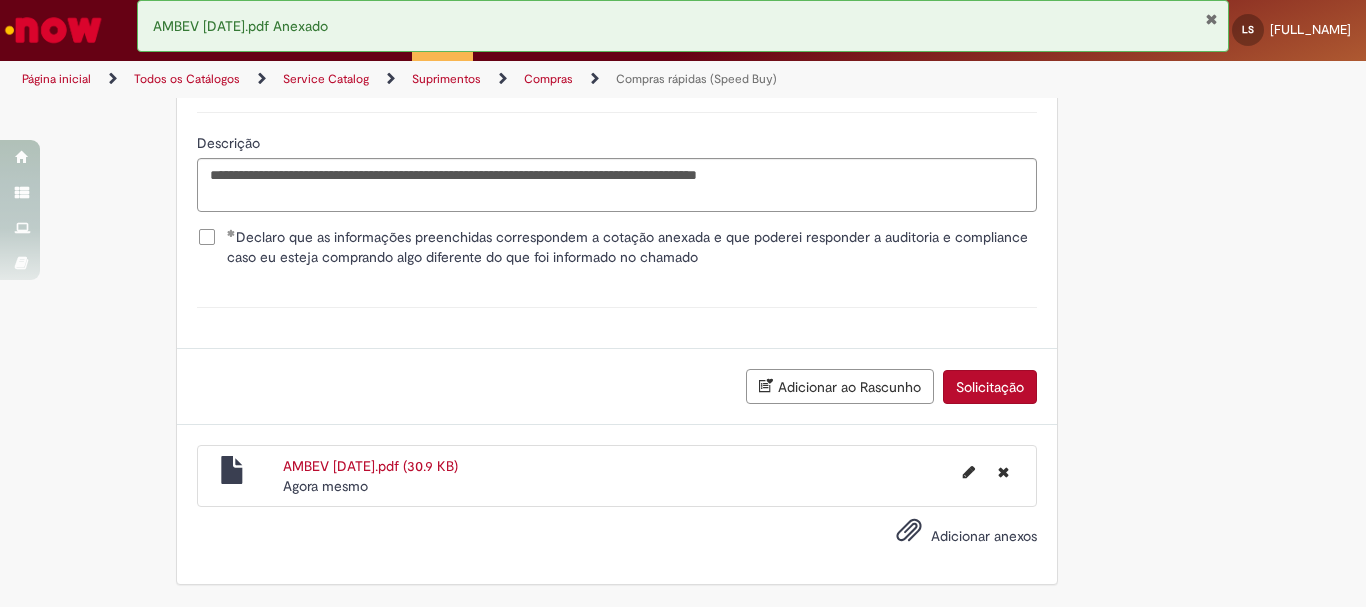 click on "Solicitação" at bounding box center (990, 387) 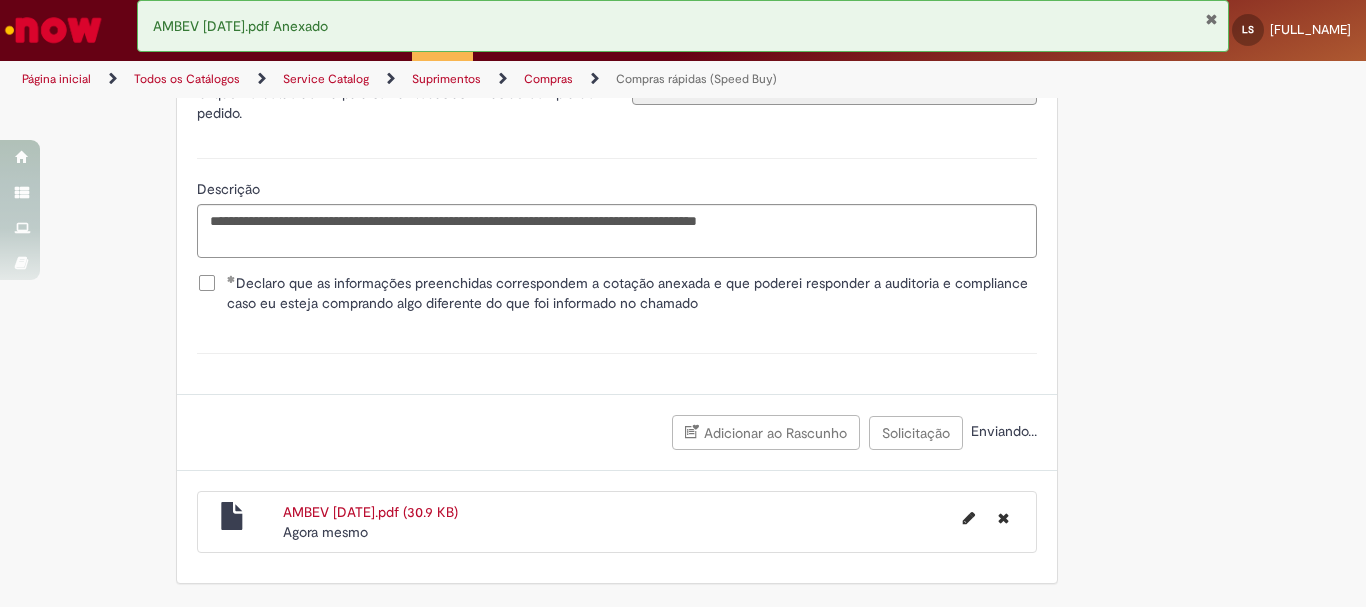 scroll, scrollTop: 3667, scrollLeft: 0, axis: vertical 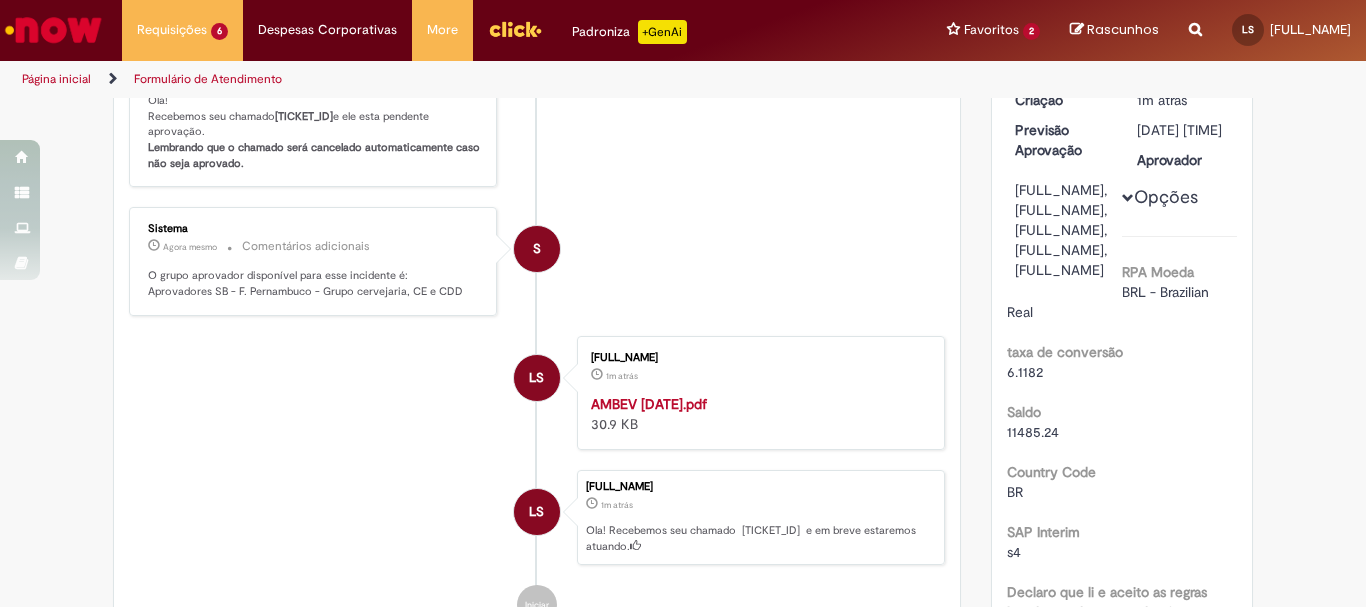 click at bounding box center (1128, 198) 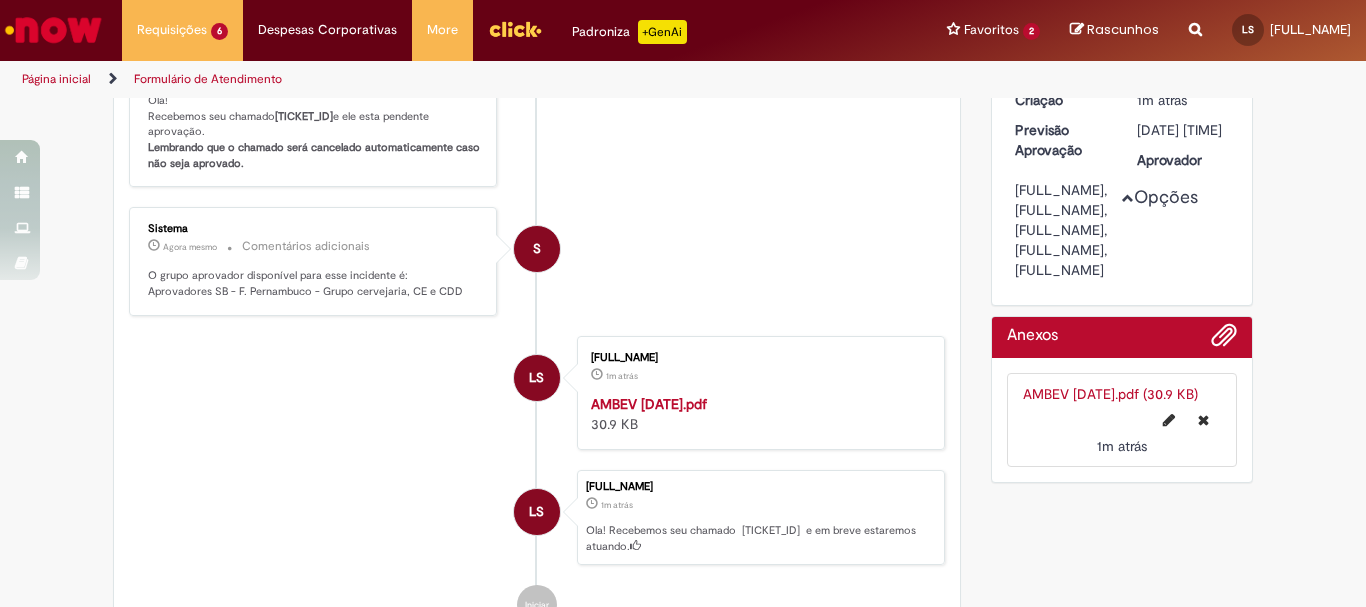 scroll, scrollTop: 500, scrollLeft: 0, axis: vertical 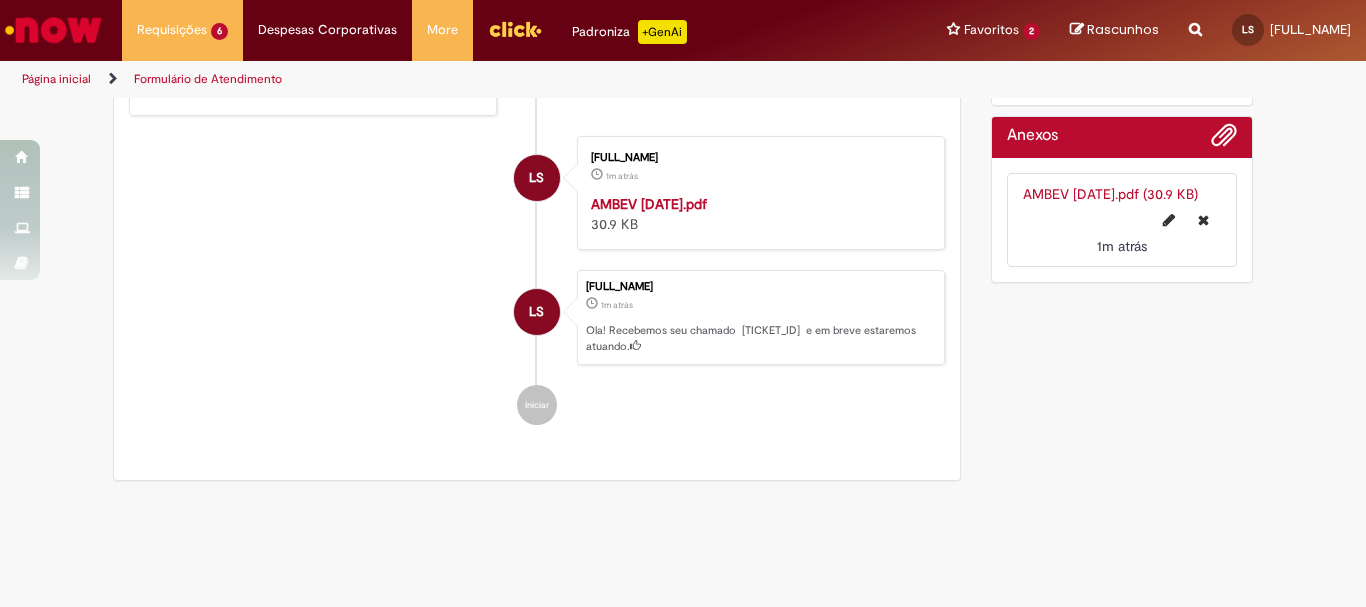 click at bounding box center [1128, -2] 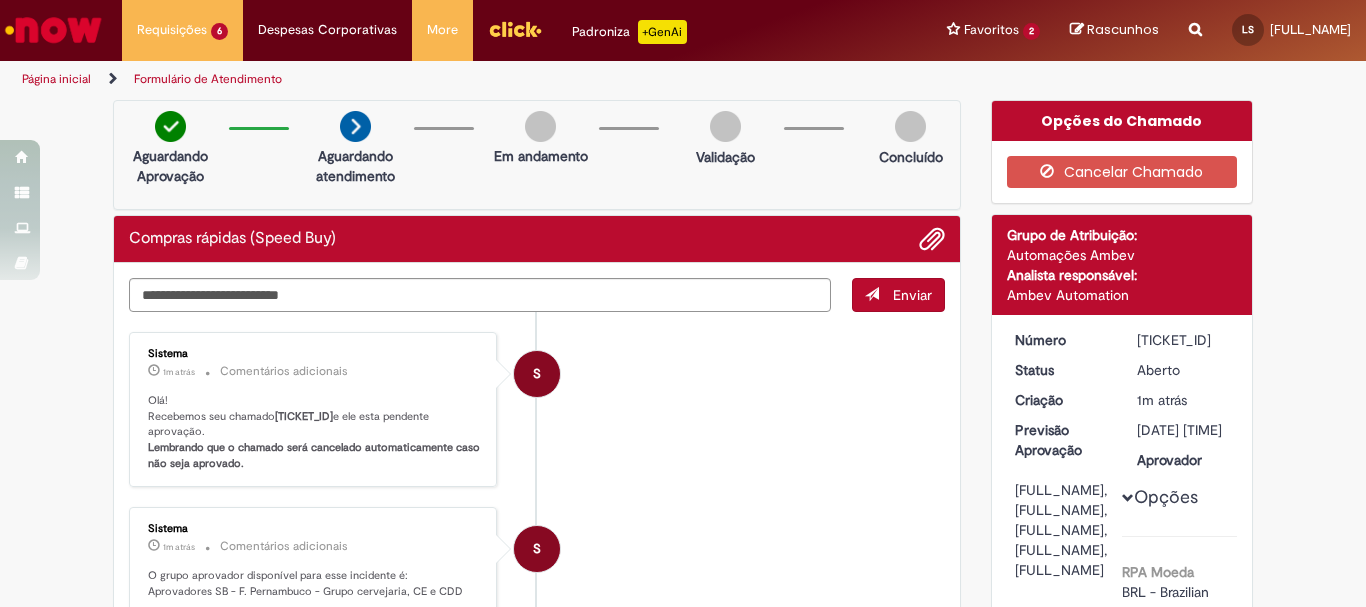 scroll, scrollTop: 100, scrollLeft: 0, axis: vertical 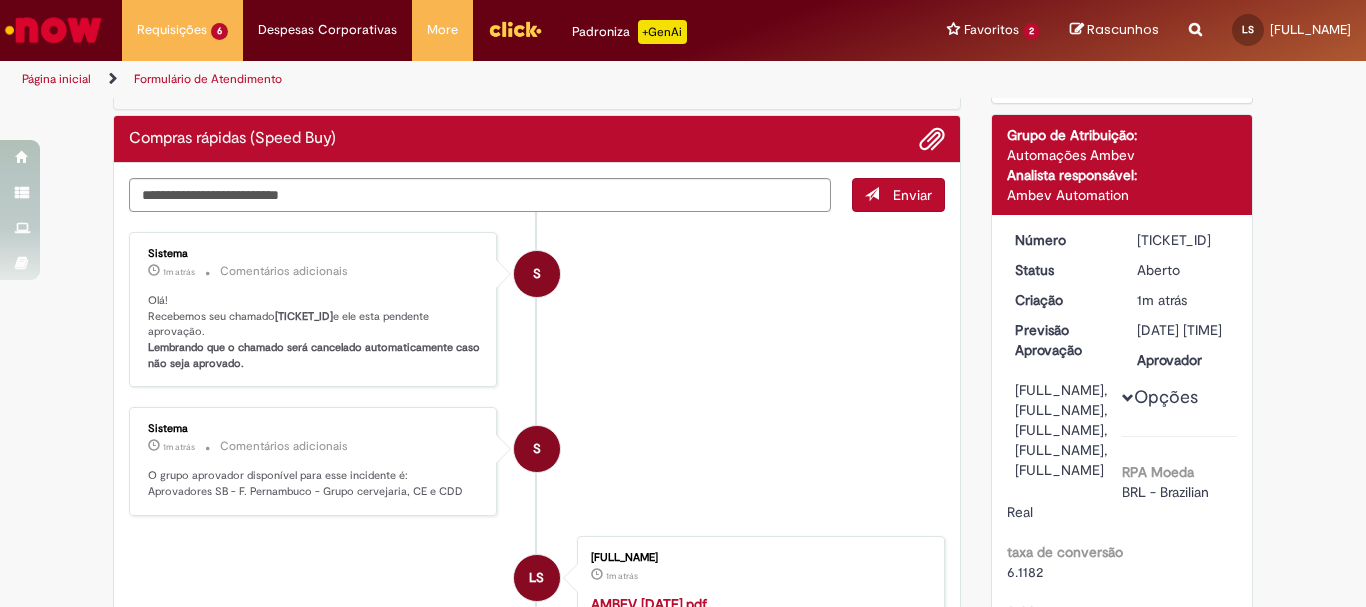 drag, startPoint x: 1129, startPoint y: 239, endPoint x: 1225, endPoint y: 253, distance: 97.015465 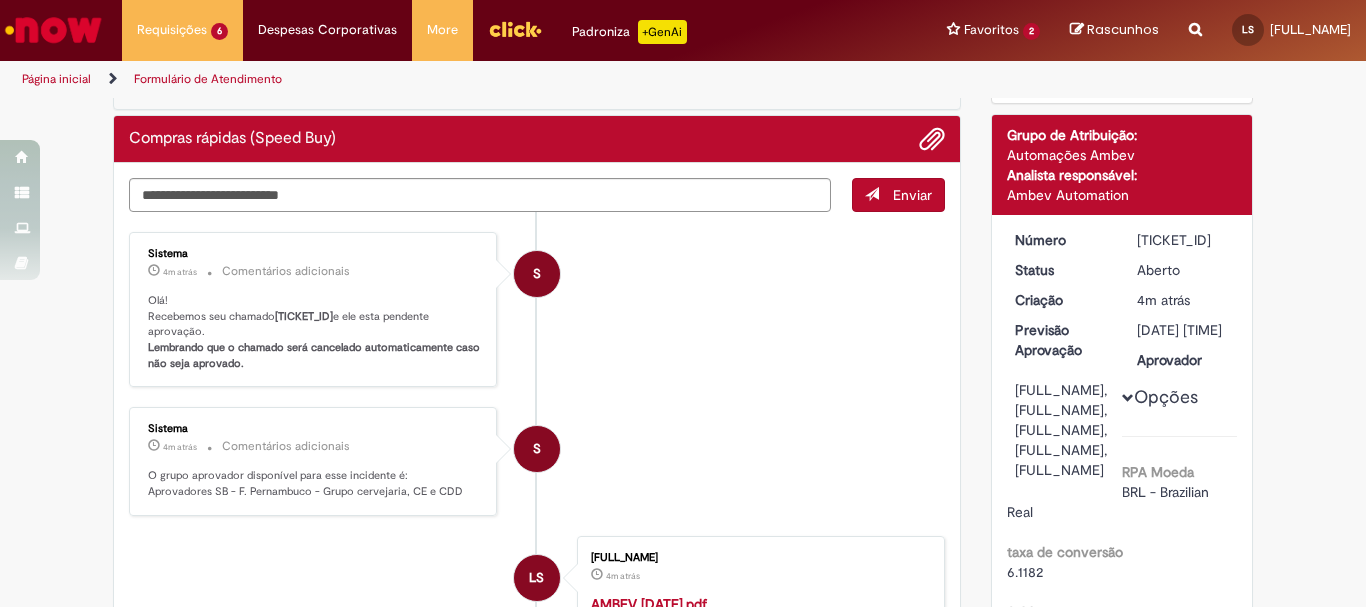 copy on "[TICKET_ID]" 